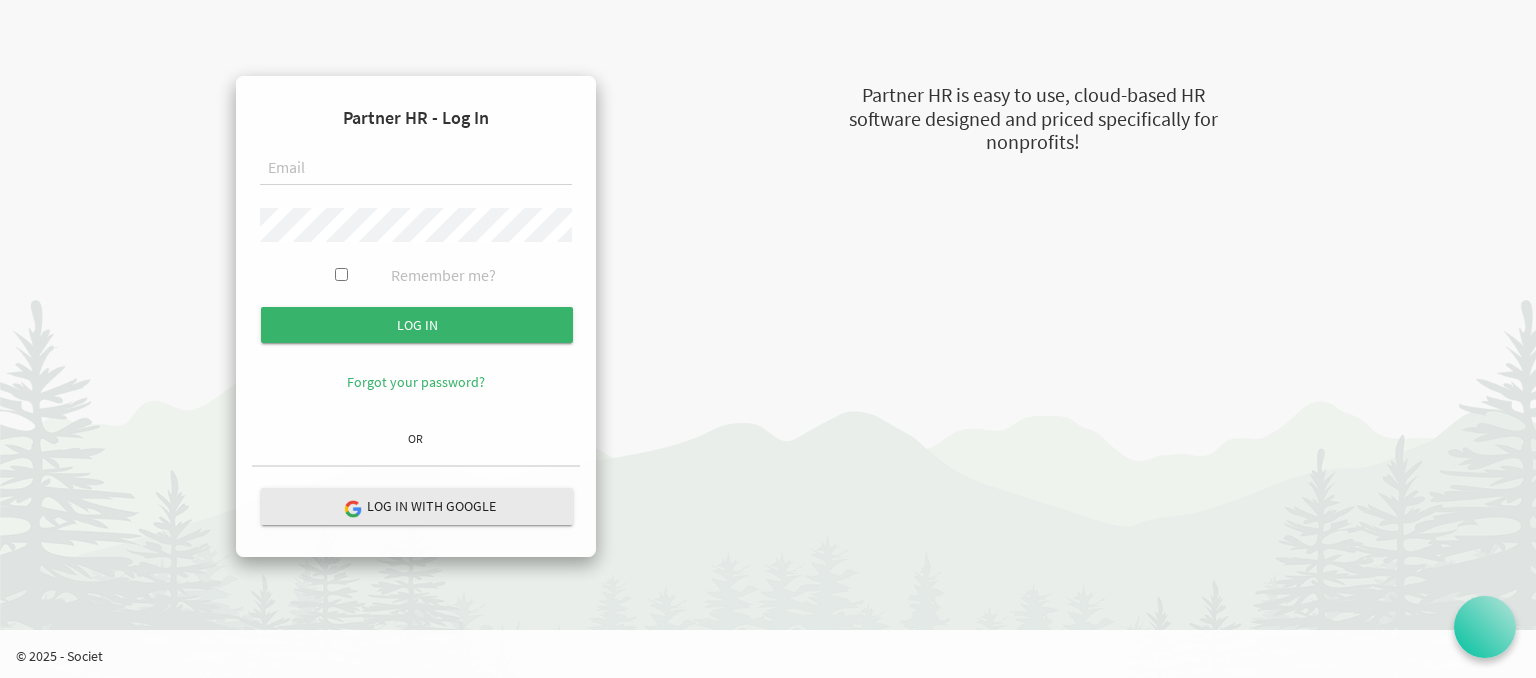 scroll, scrollTop: 0, scrollLeft: 0, axis: both 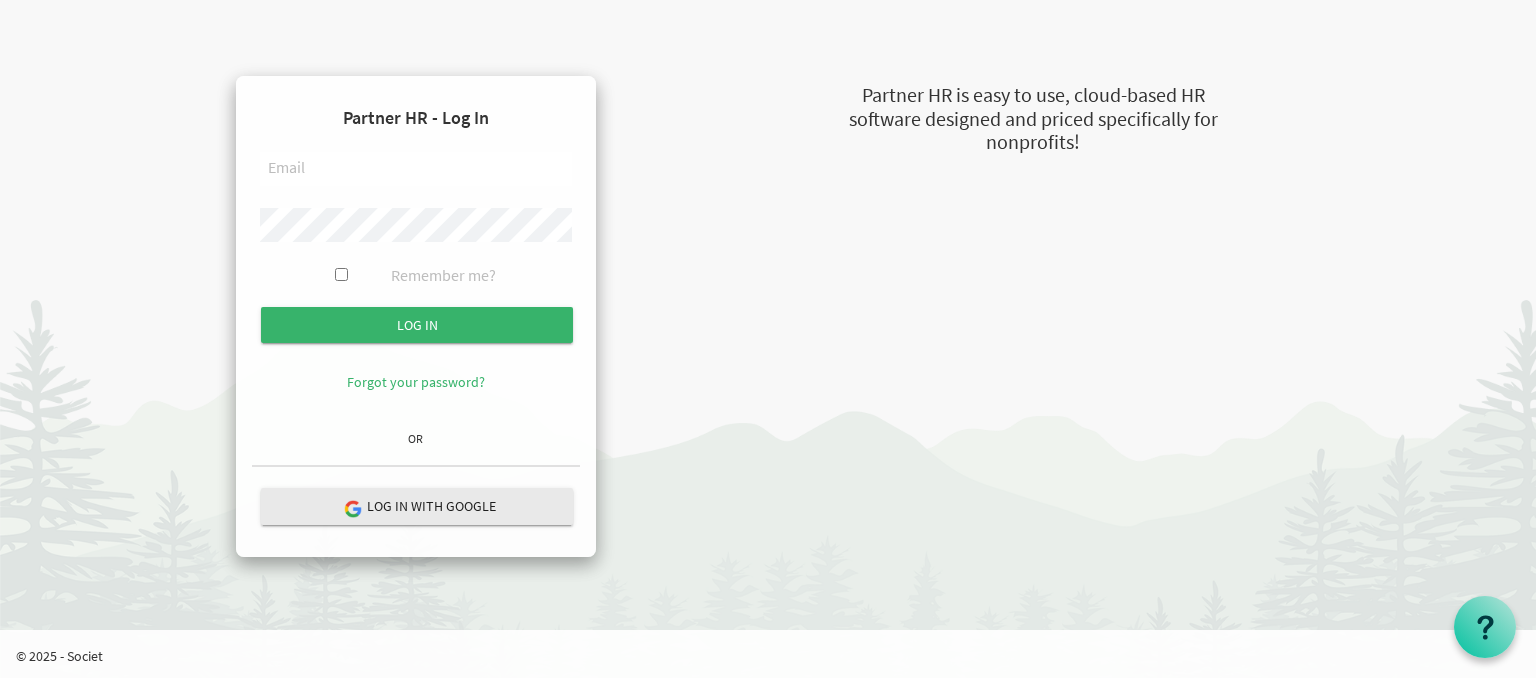 click at bounding box center (416, 169) 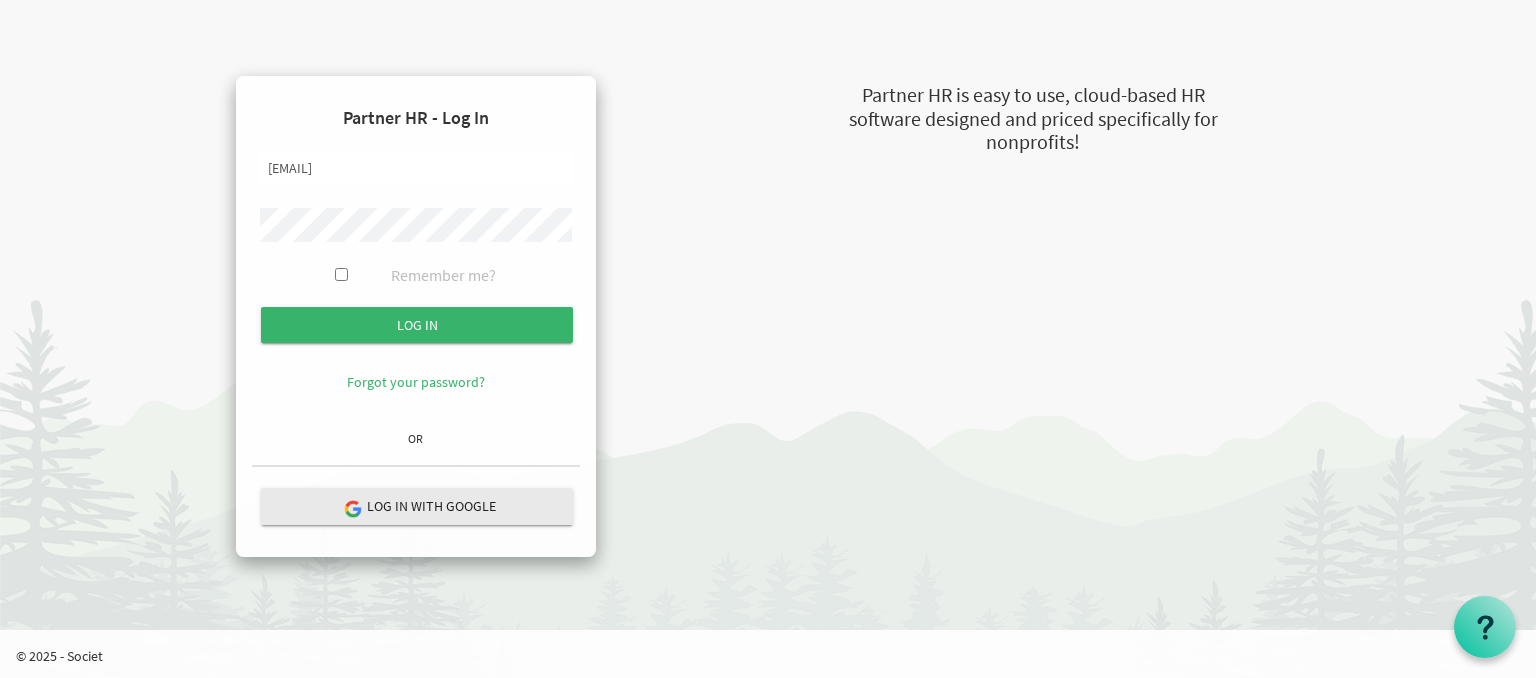 type on "shelina@newcircles.ca" 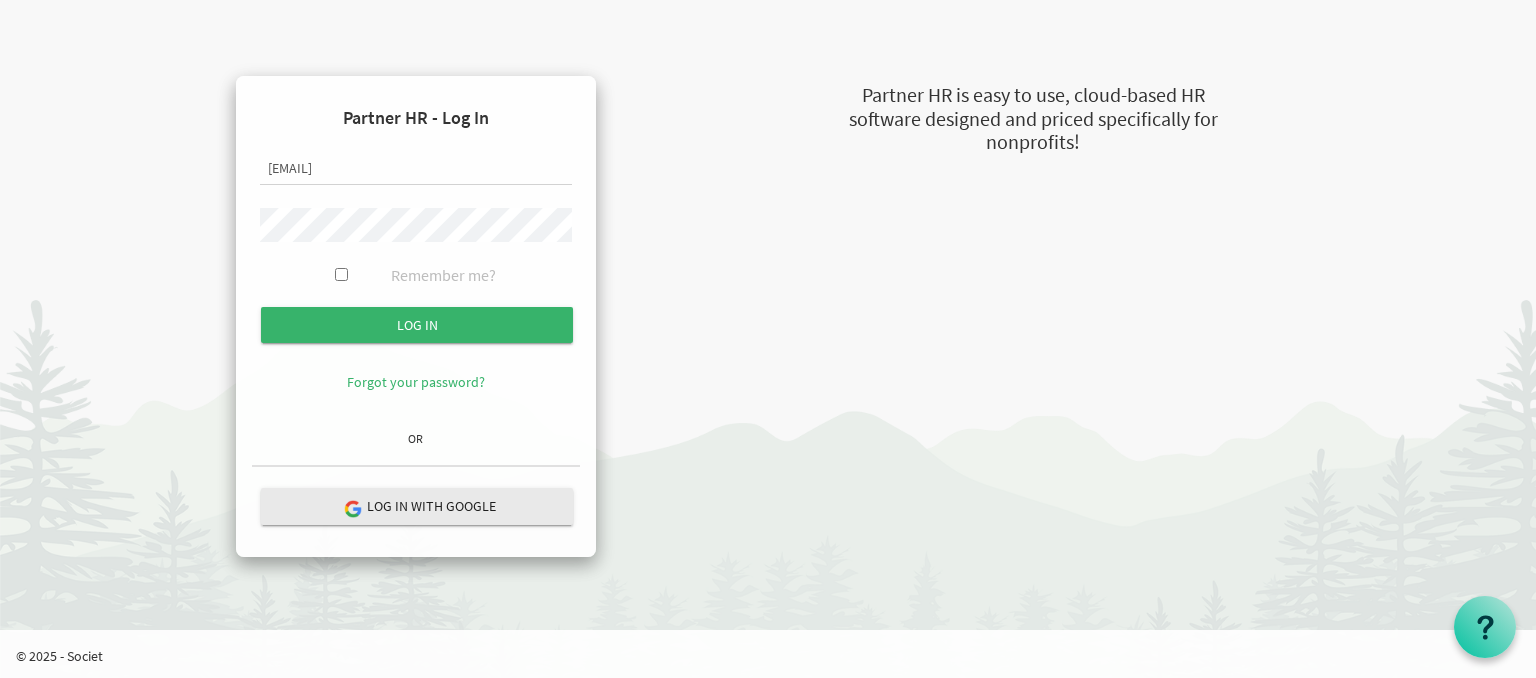 click on "Log in" at bounding box center (417, 325) 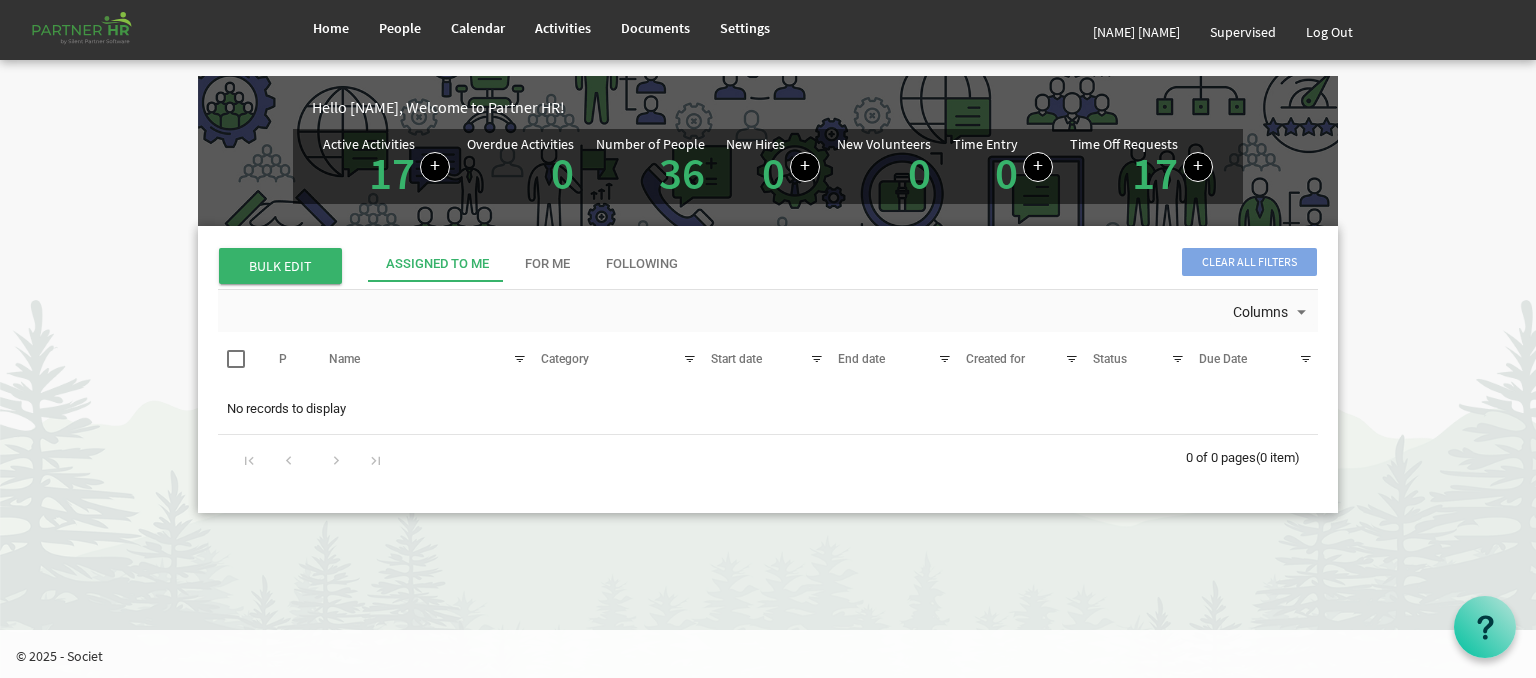 scroll, scrollTop: 0, scrollLeft: 0, axis: both 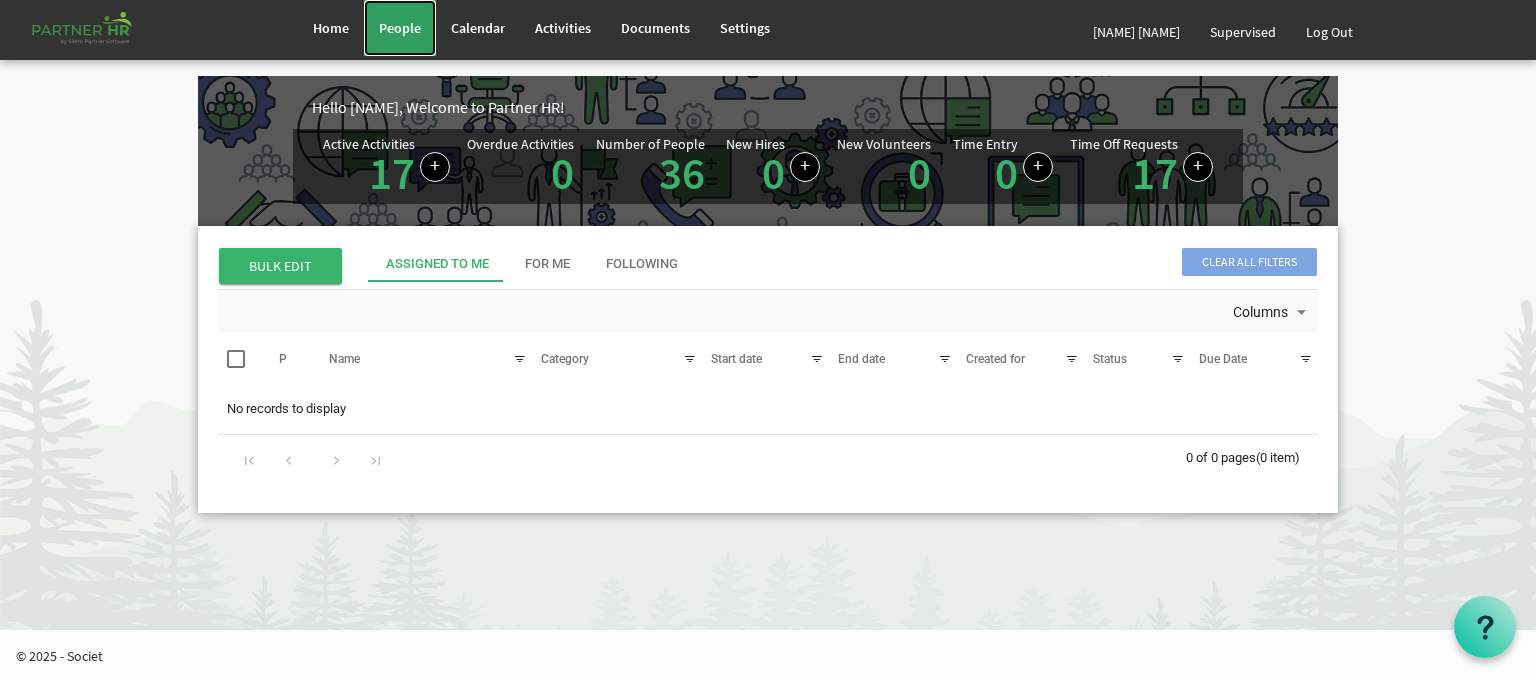 click on "People" at bounding box center [400, 28] 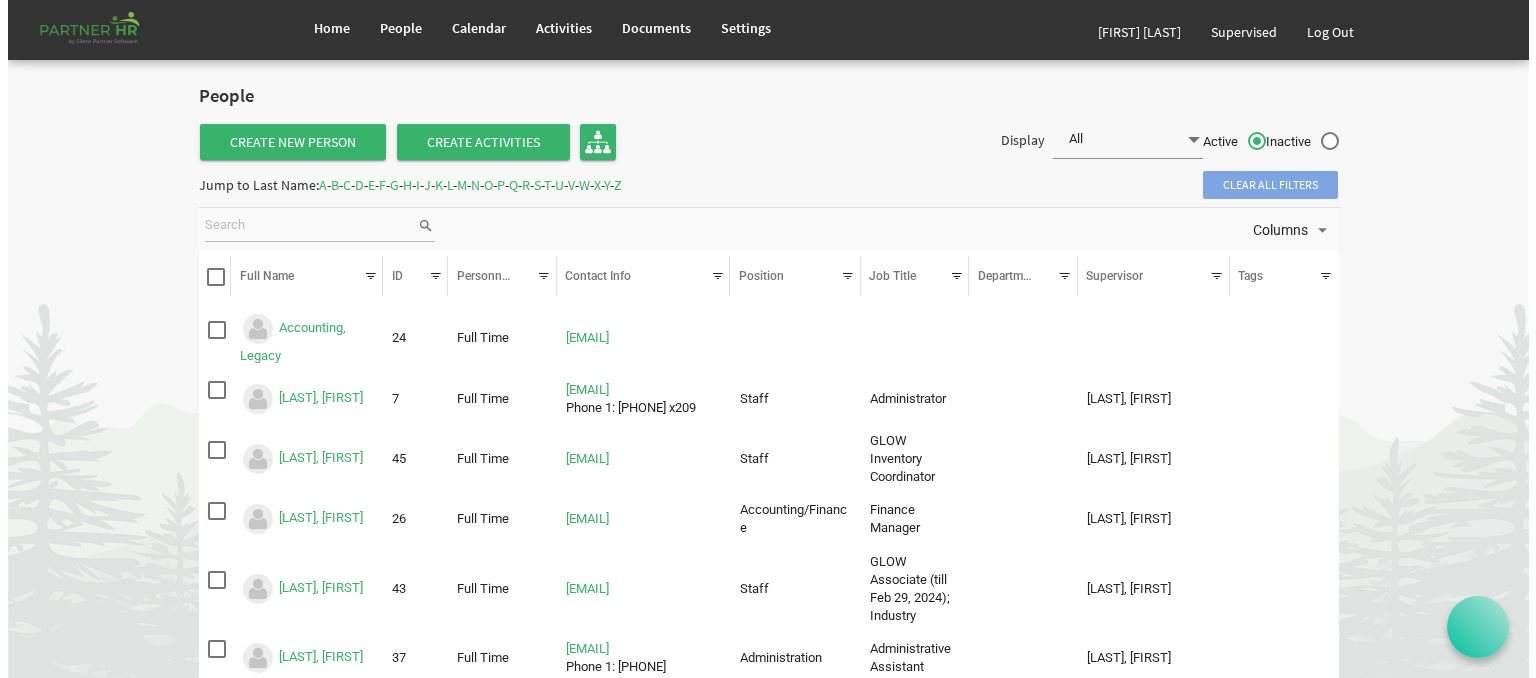 scroll, scrollTop: 0, scrollLeft: 0, axis: both 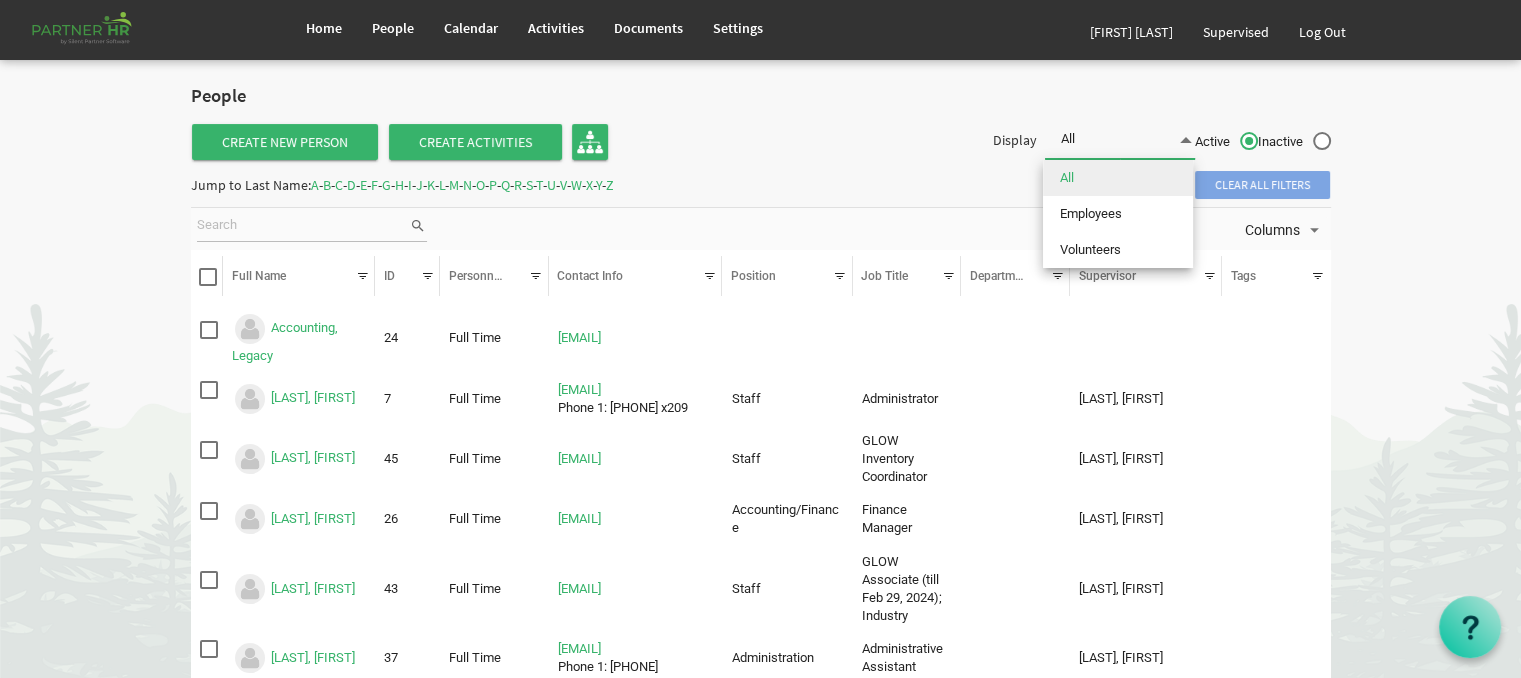 click on "All All" at bounding box center [1120, 140] 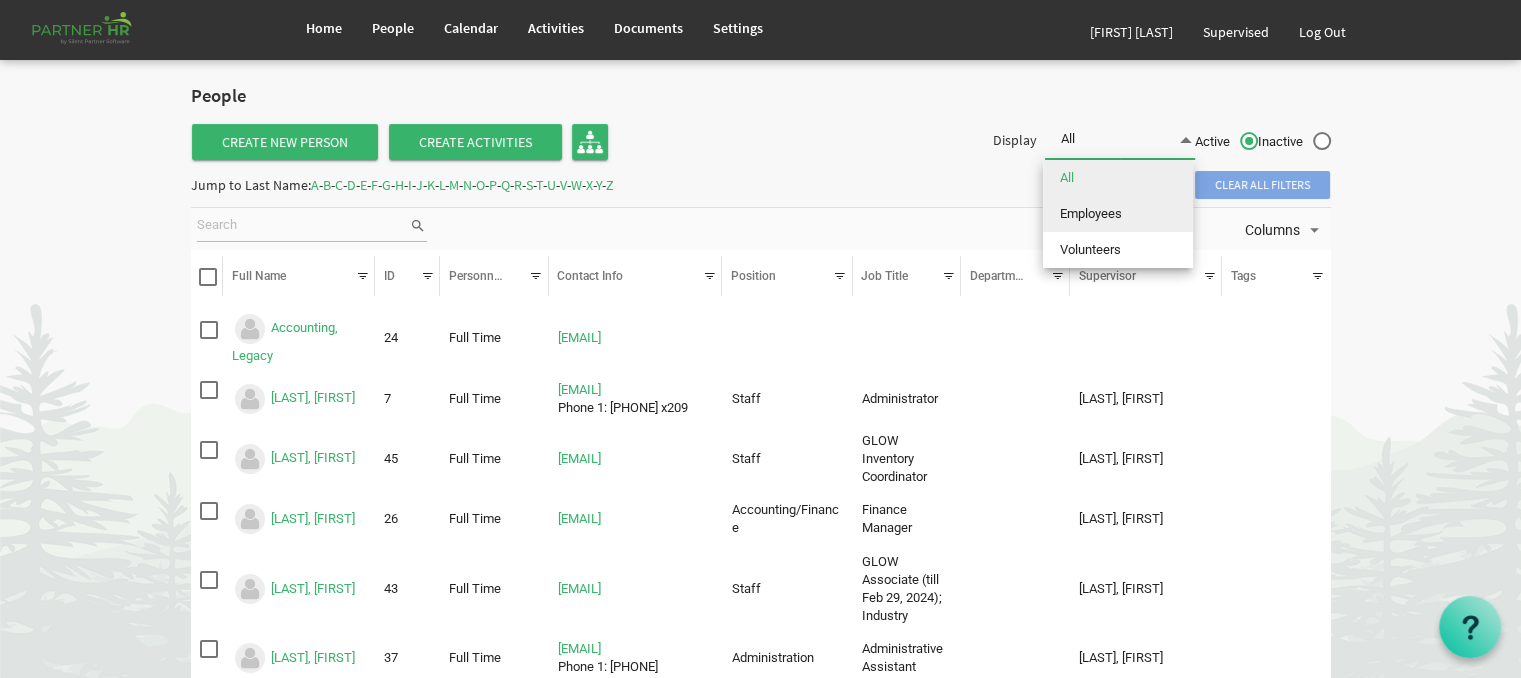 click on "Employees" at bounding box center (1118, 214) 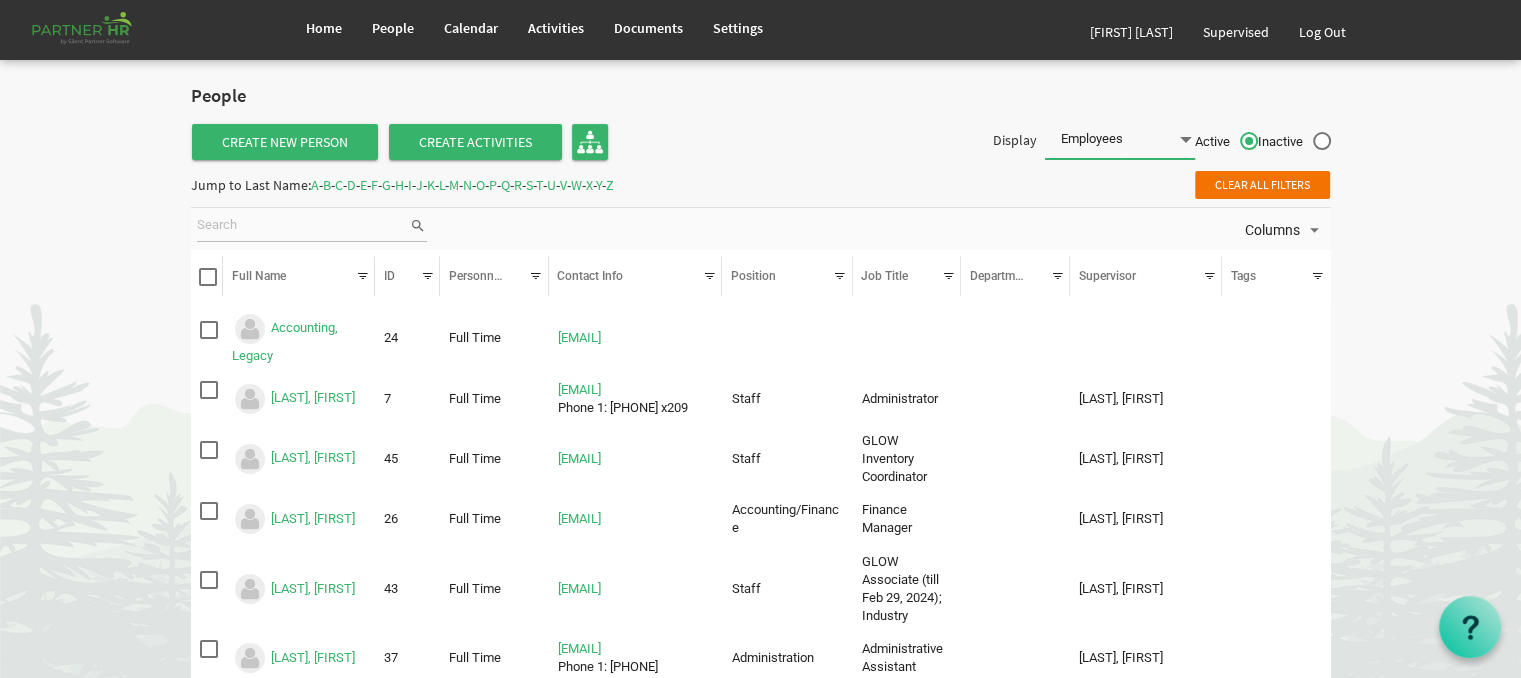 click at bounding box center [303, 226] 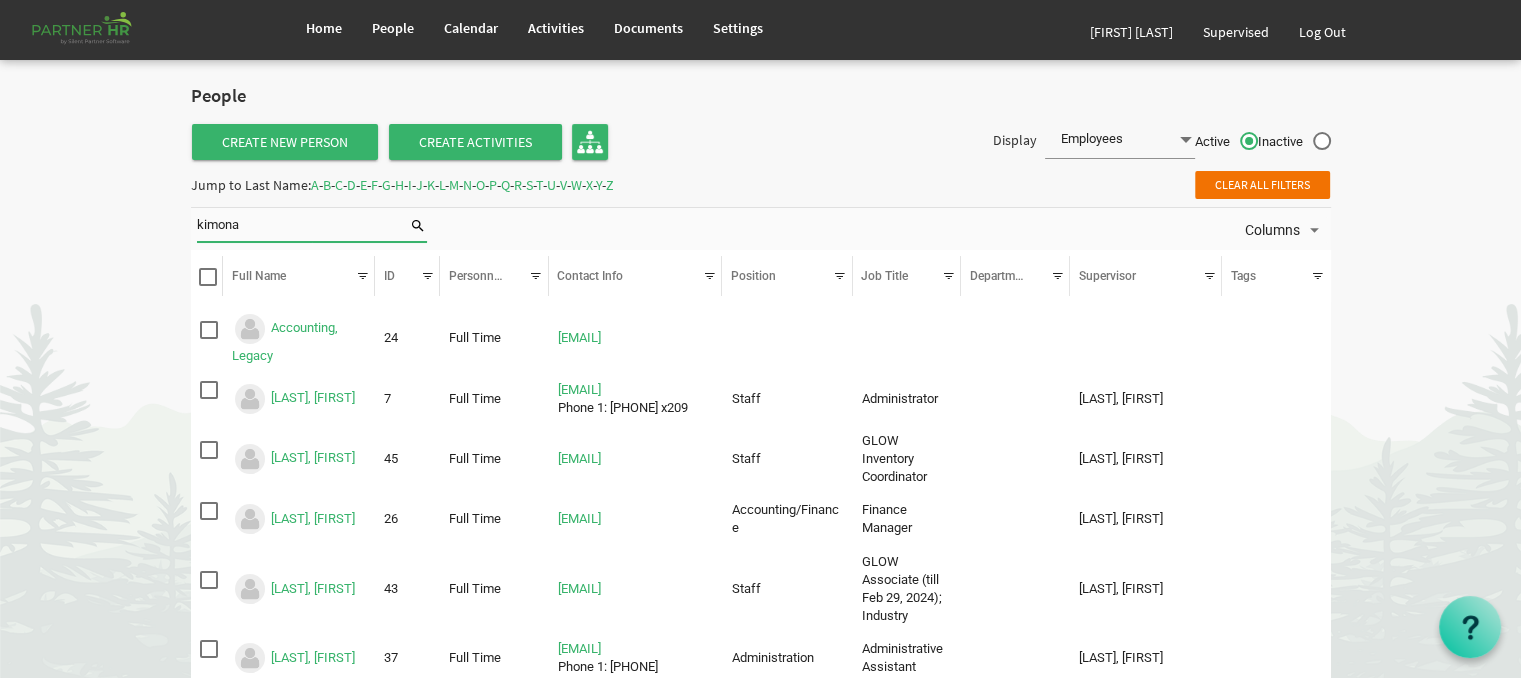 type on "kimona" 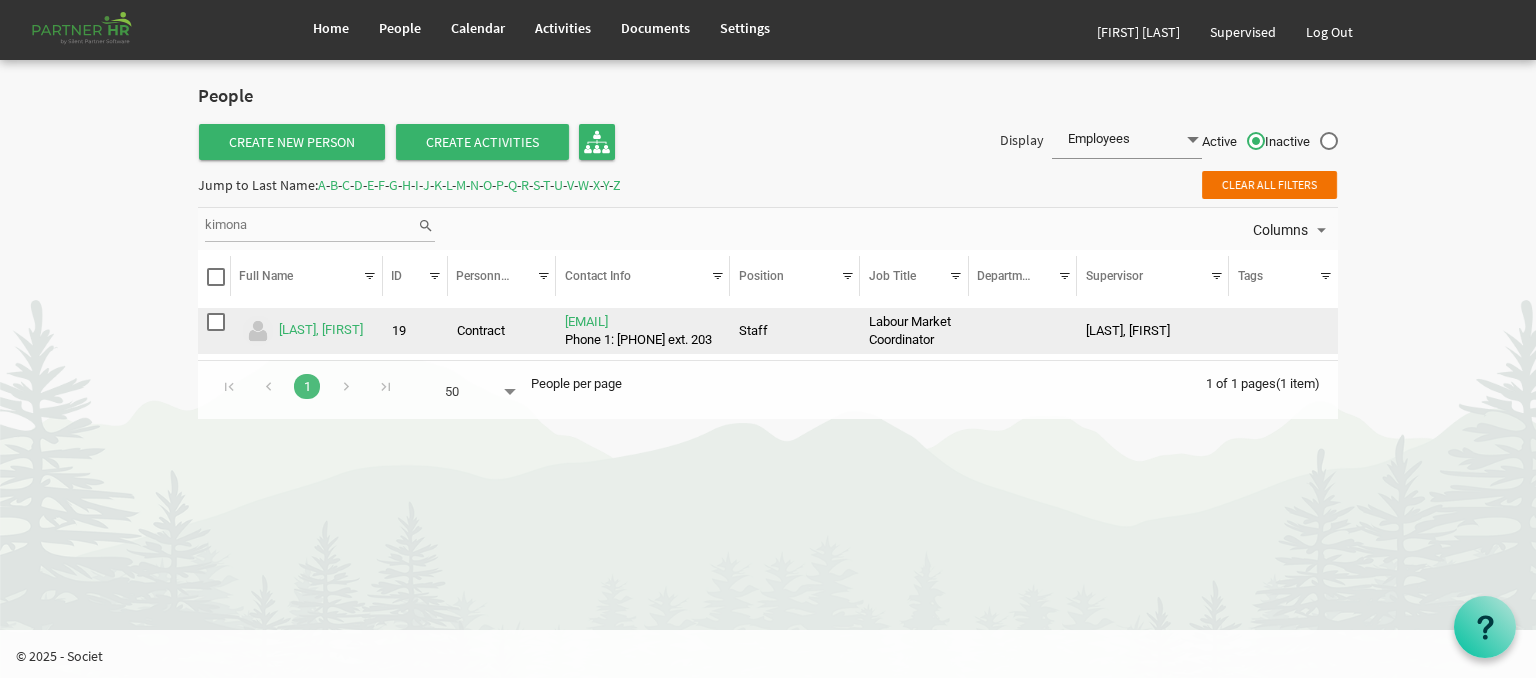 click on "kimona@newcircles.ca Phone 1: 416-422-2591 ext. 203" at bounding box center [643, 331] 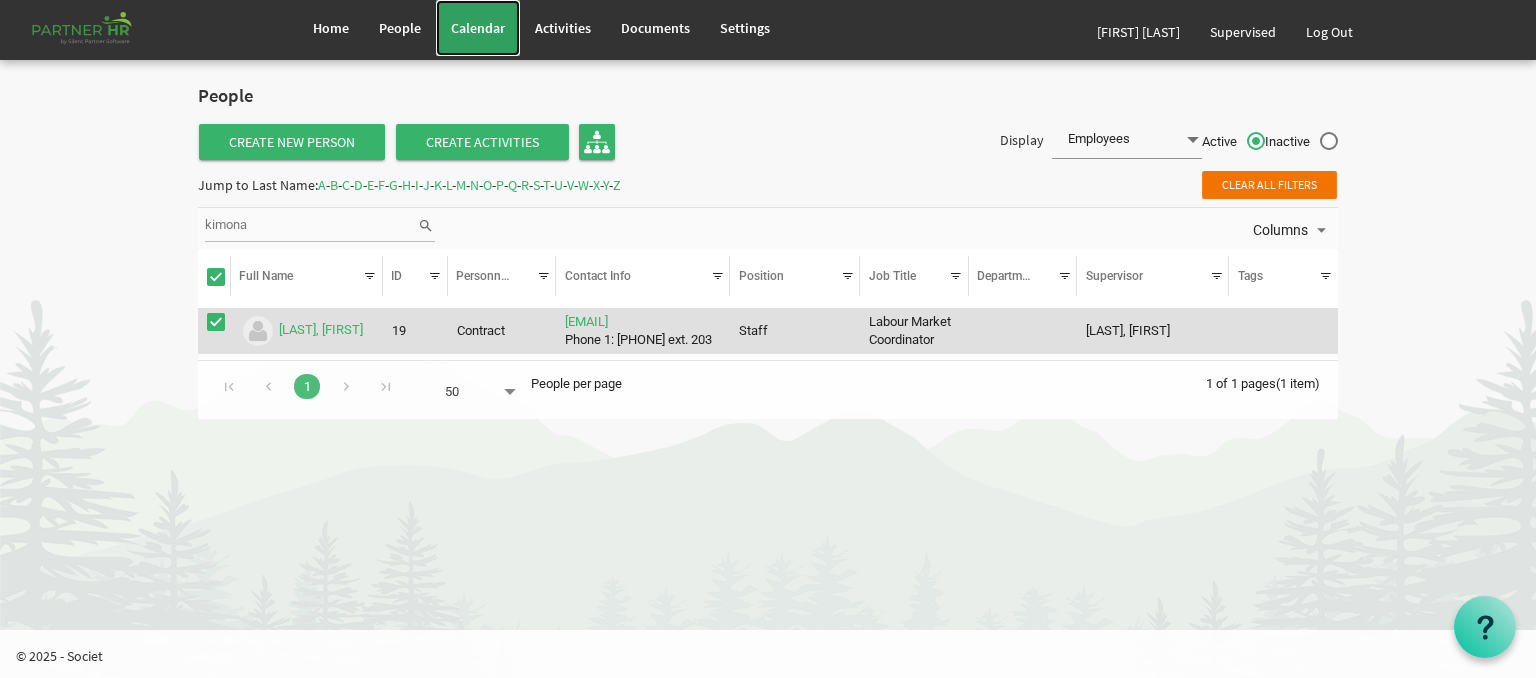 click on "Calendar" at bounding box center (478, 28) 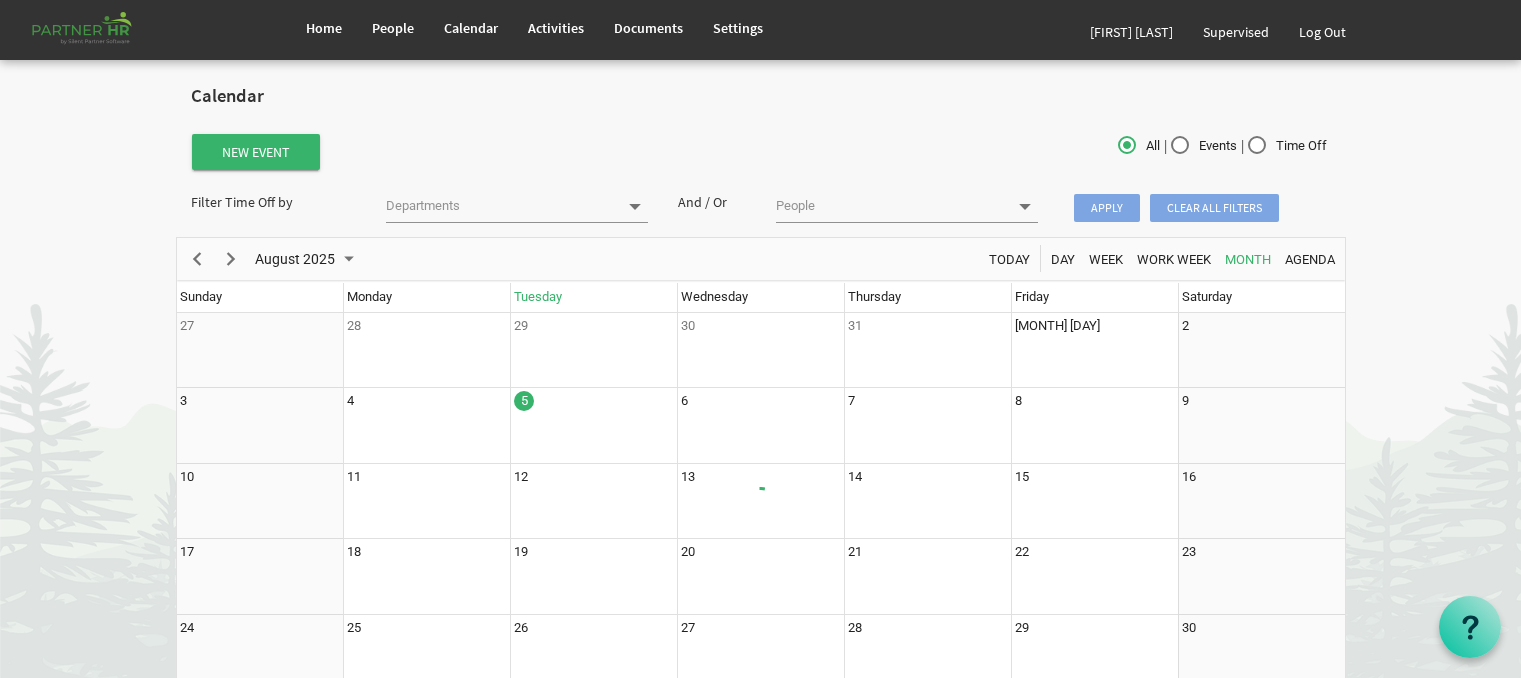 scroll, scrollTop: 0, scrollLeft: 0, axis: both 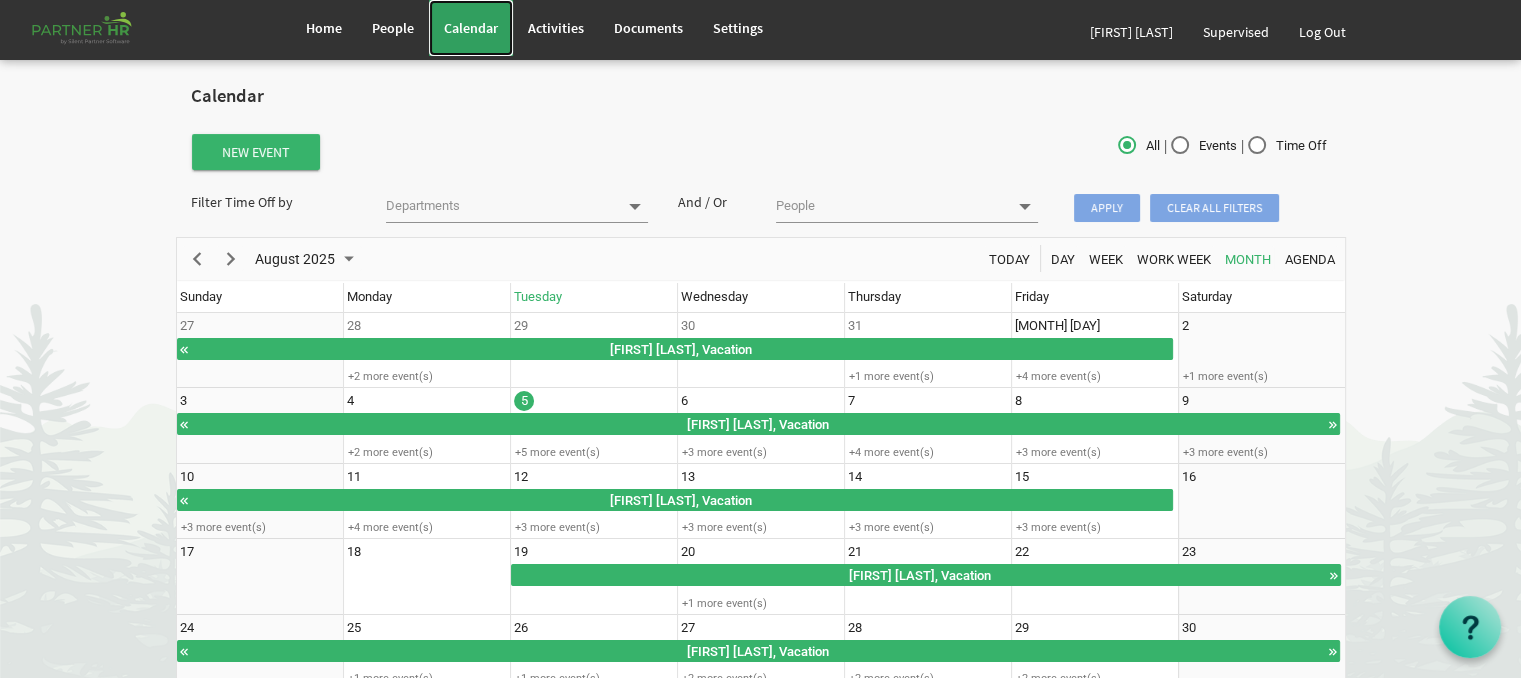 click on "Calendar" at bounding box center [471, 28] 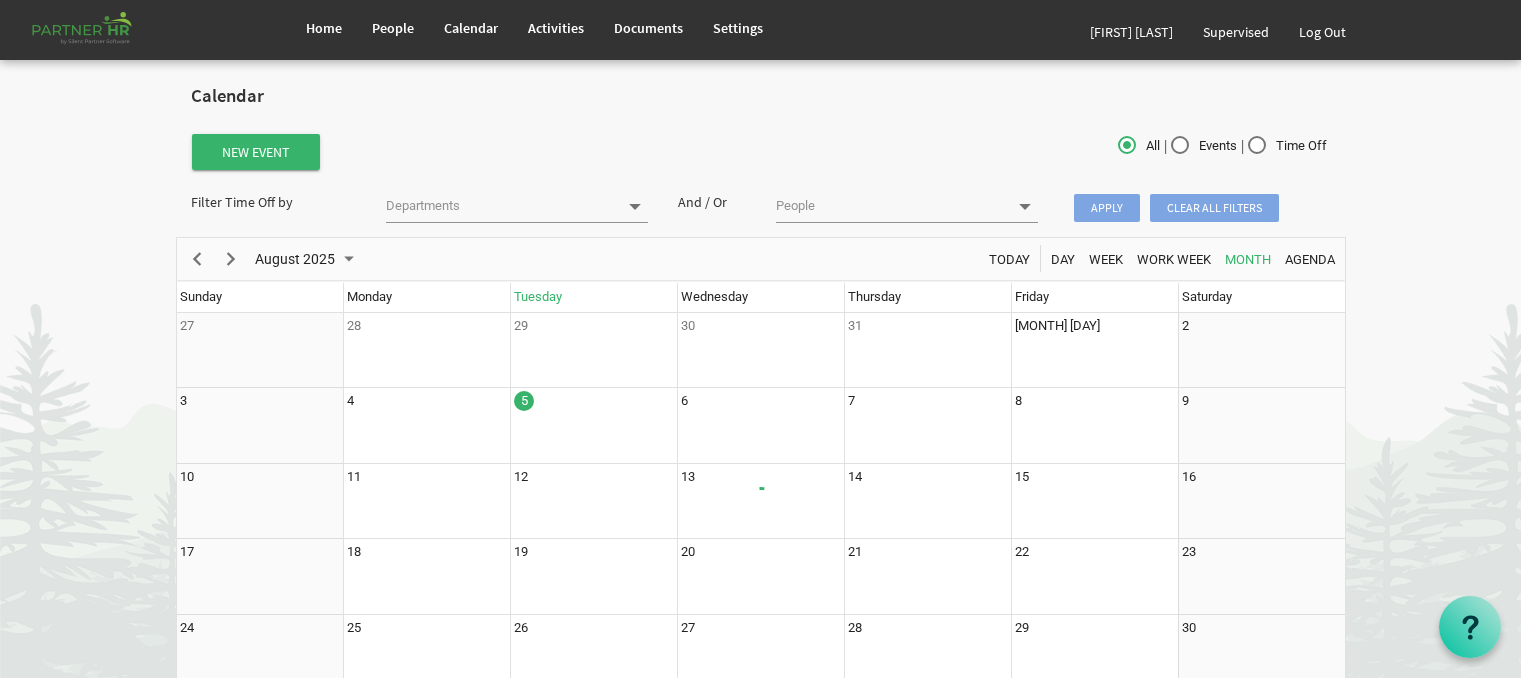 scroll, scrollTop: 0, scrollLeft: 0, axis: both 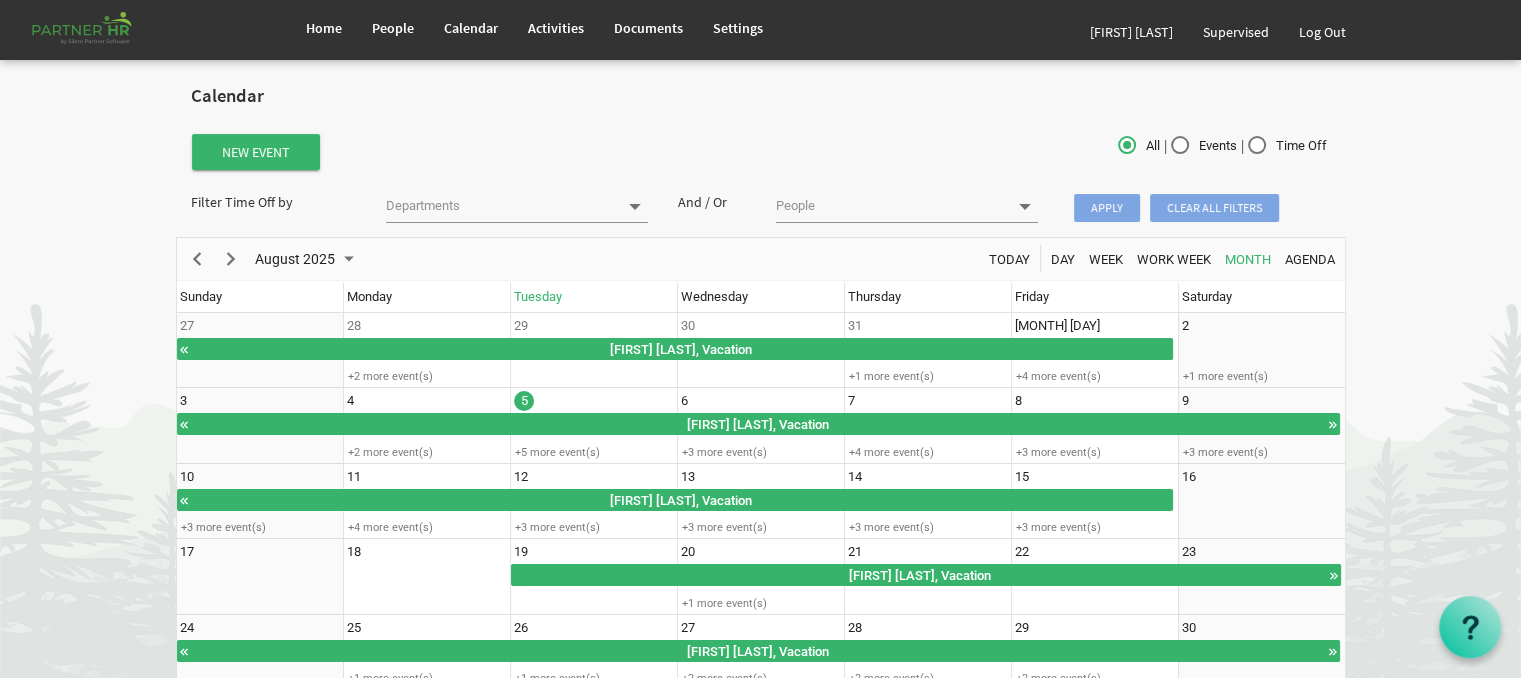 click on "Filter Time Off by
And / Or
Apply
Clear all filters" at bounding box center (761, 209) 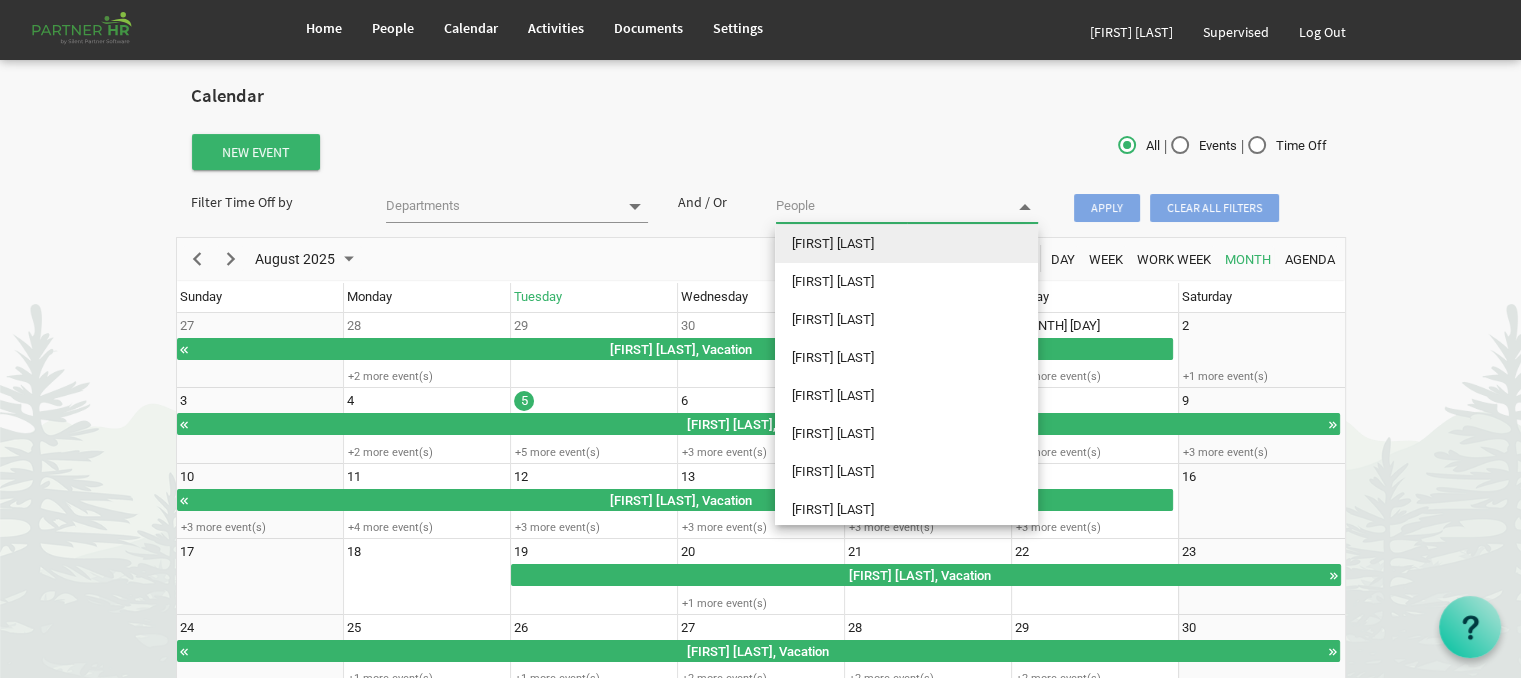 click at bounding box center [891, 206] 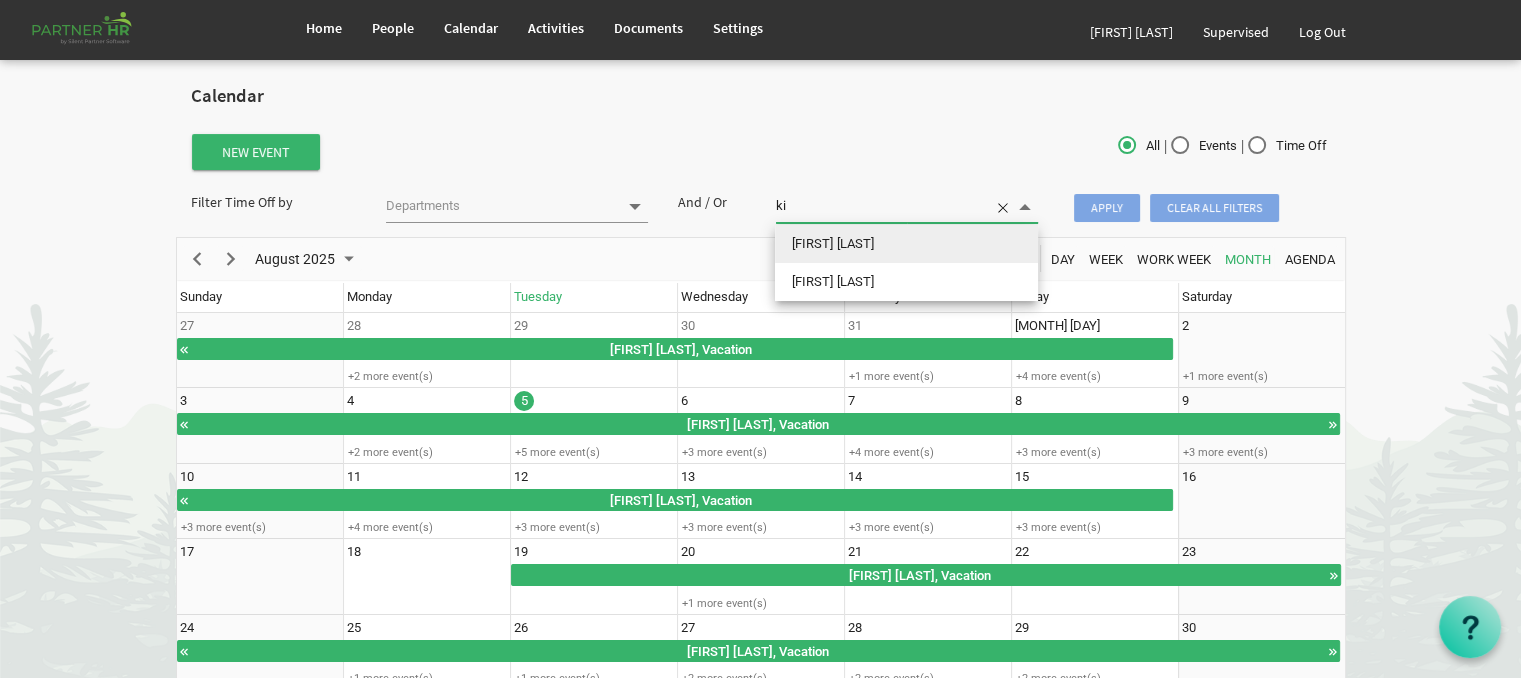 type on "kim" 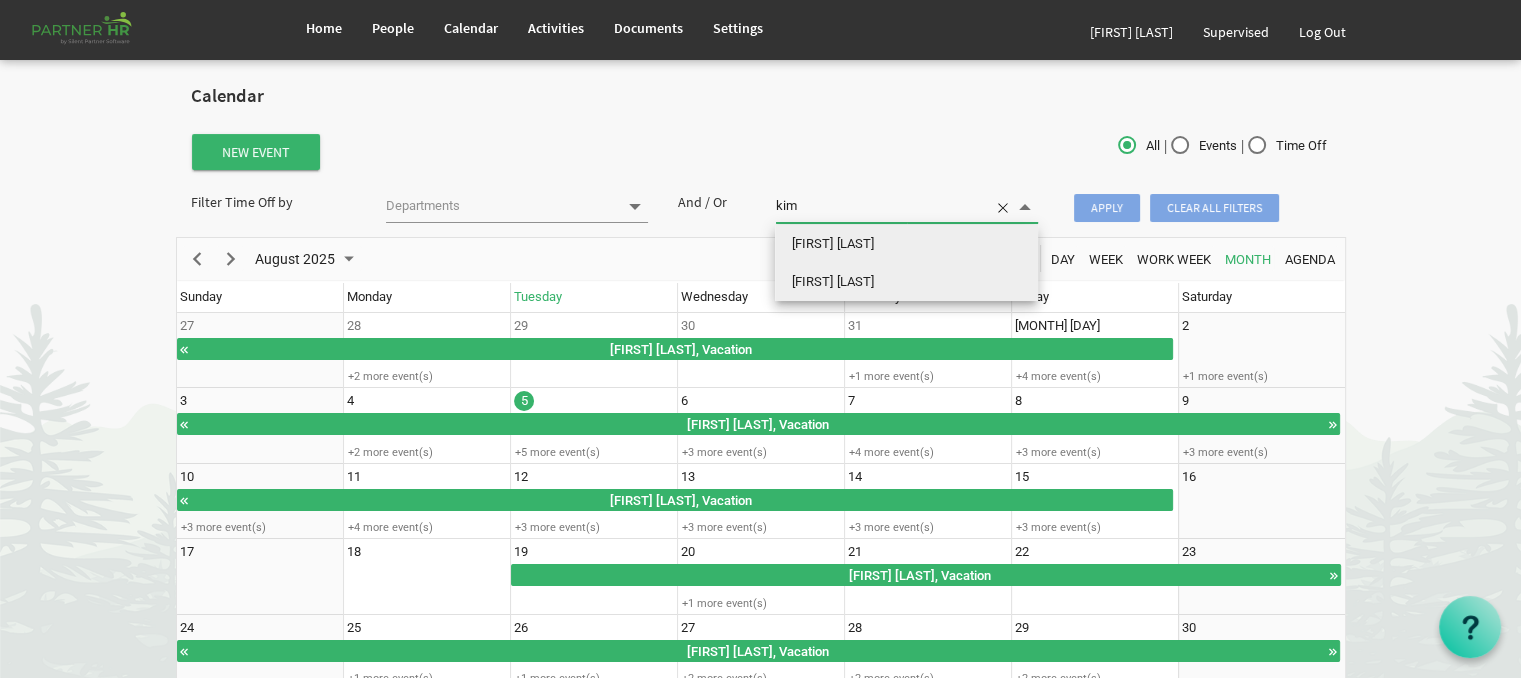type 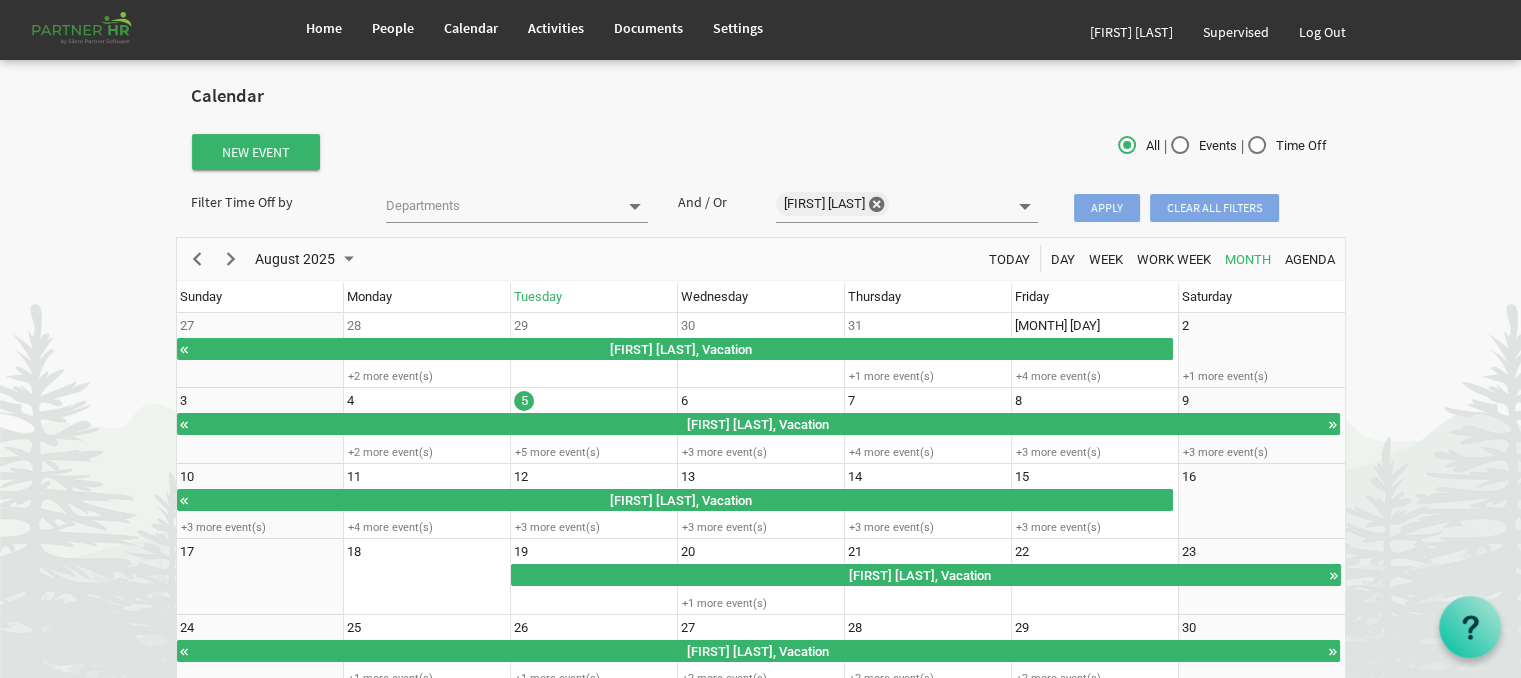 click on "Apply" at bounding box center [1107, 208] 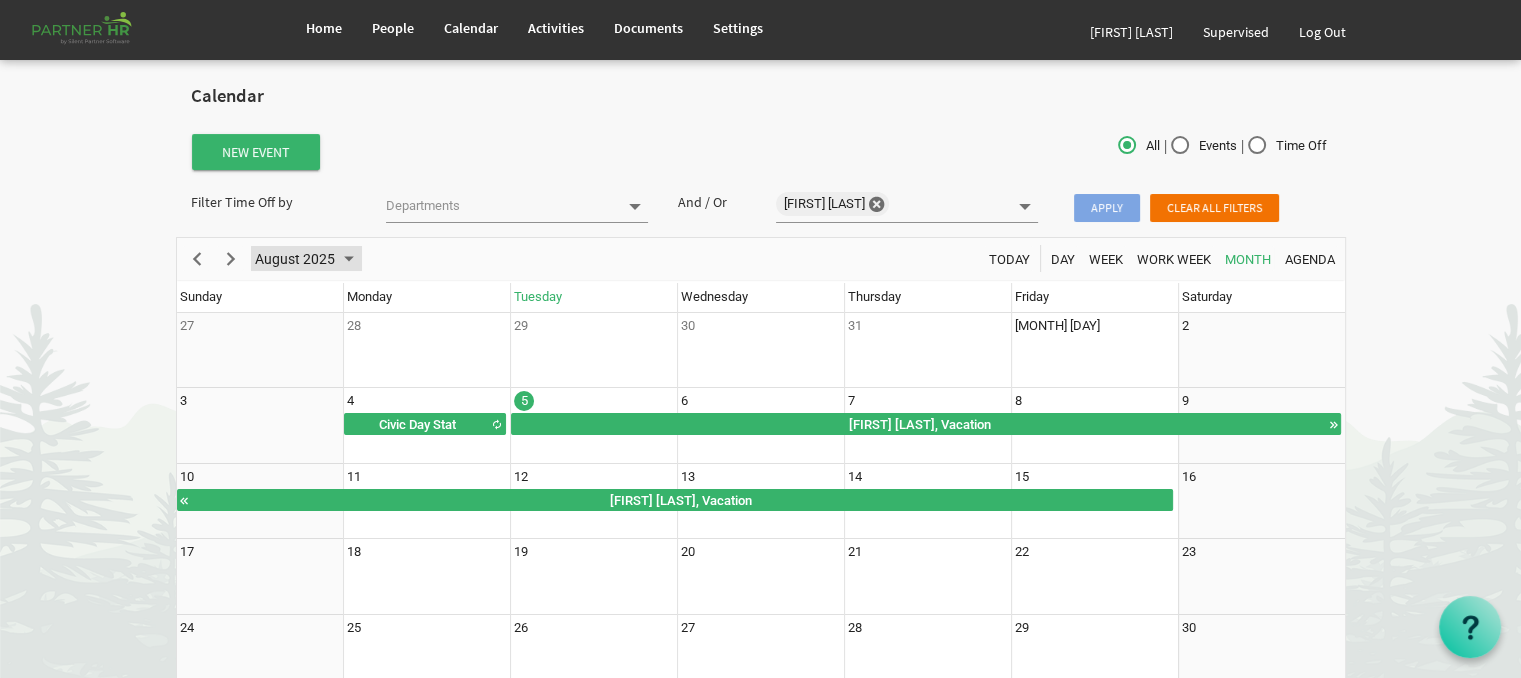 click at bounding box center [349, 259] 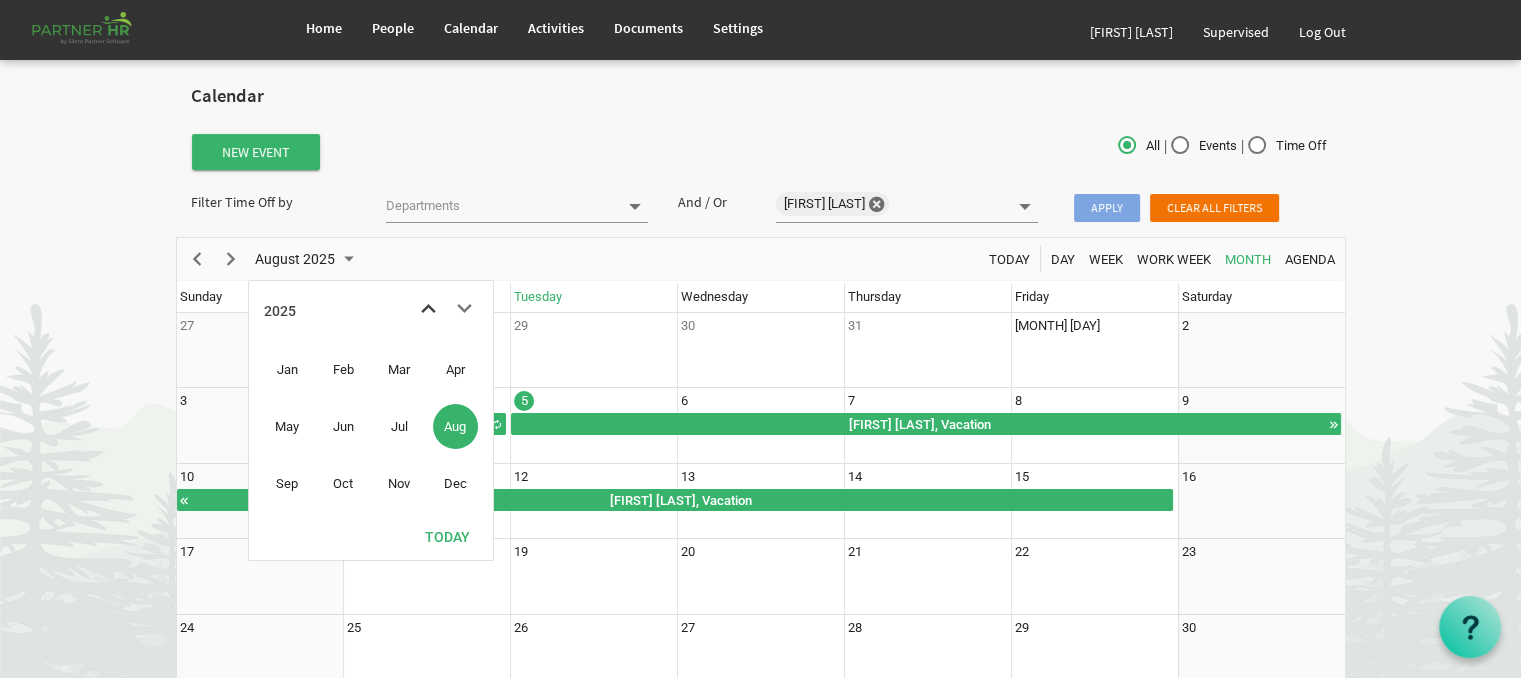 click at bounding box center [428, 309] 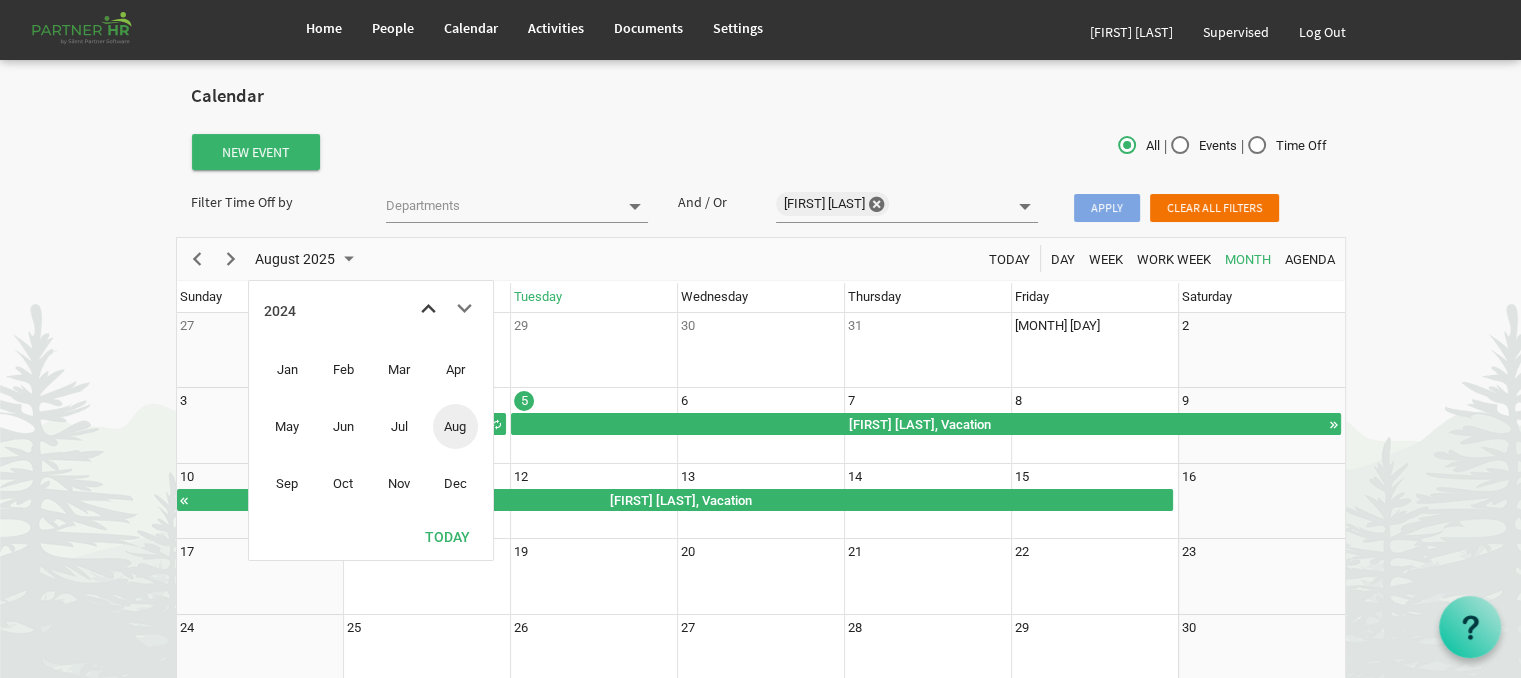 click at bounding box center (428, 309) 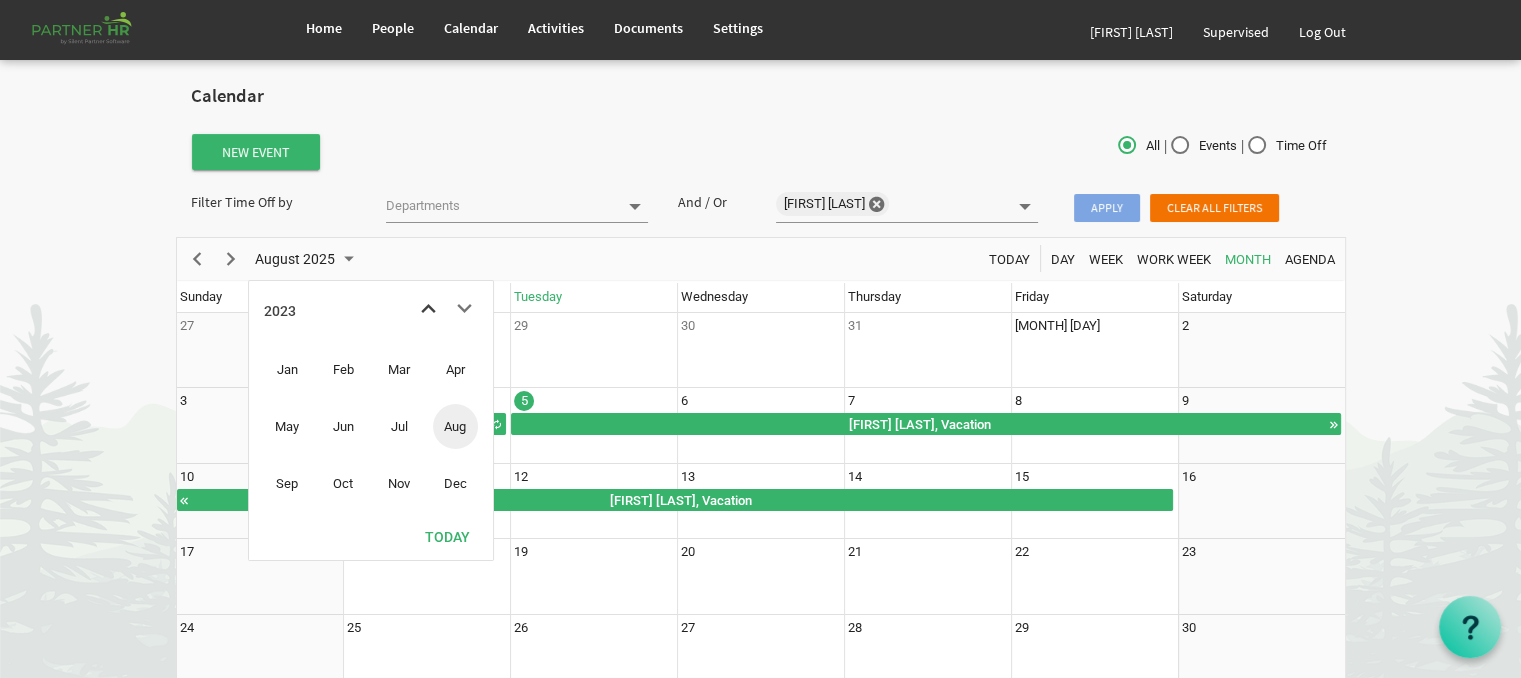 click at bounding box center [428, 309] 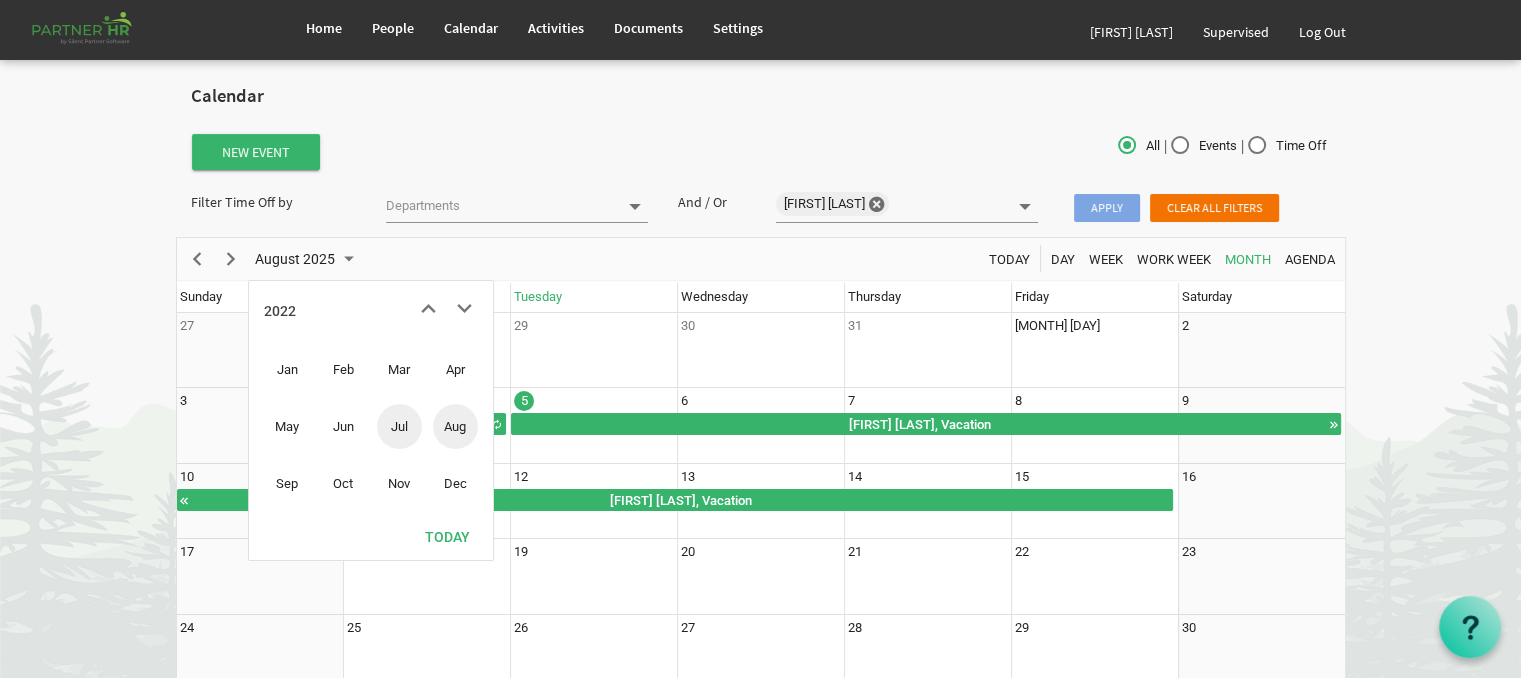 click on "Jul" at bounding box center (399, 426) 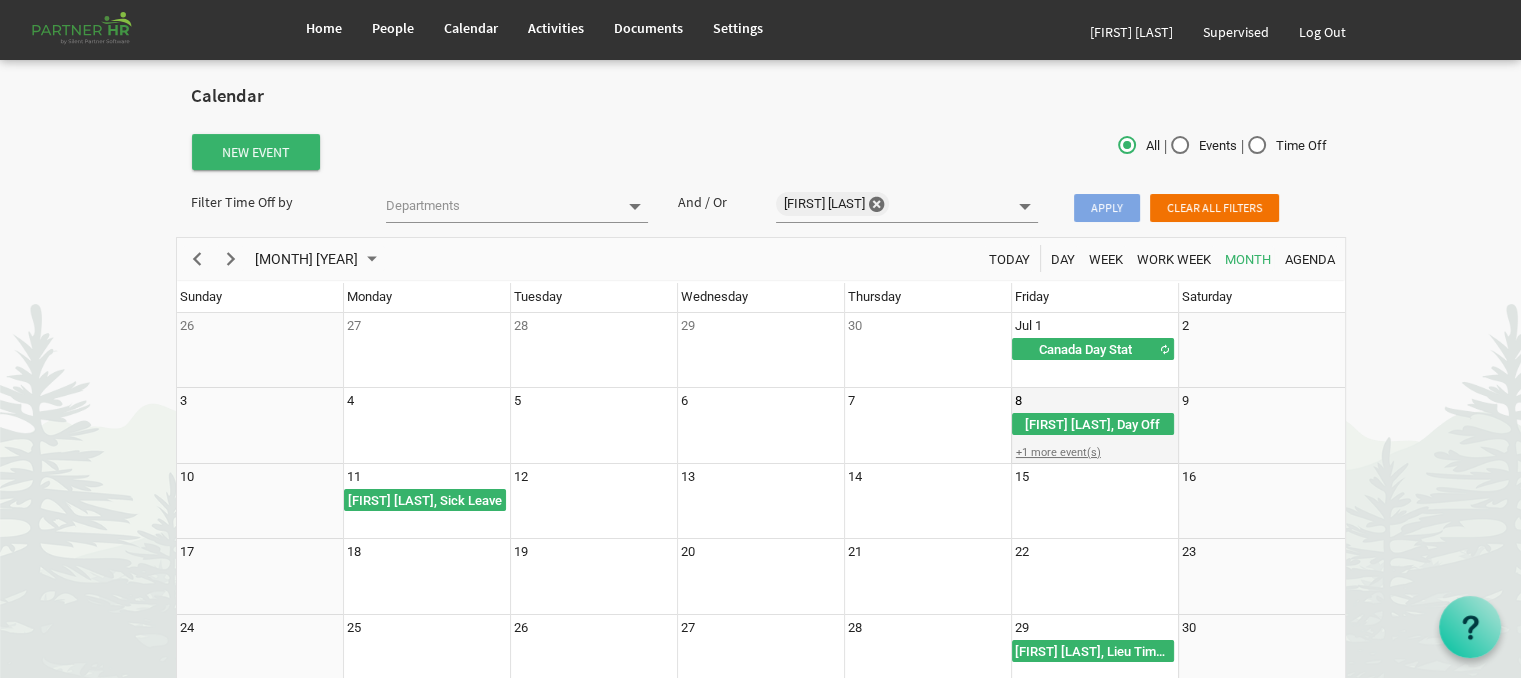 click on "+1 more event(s)" at bounding box center [1094, 452] 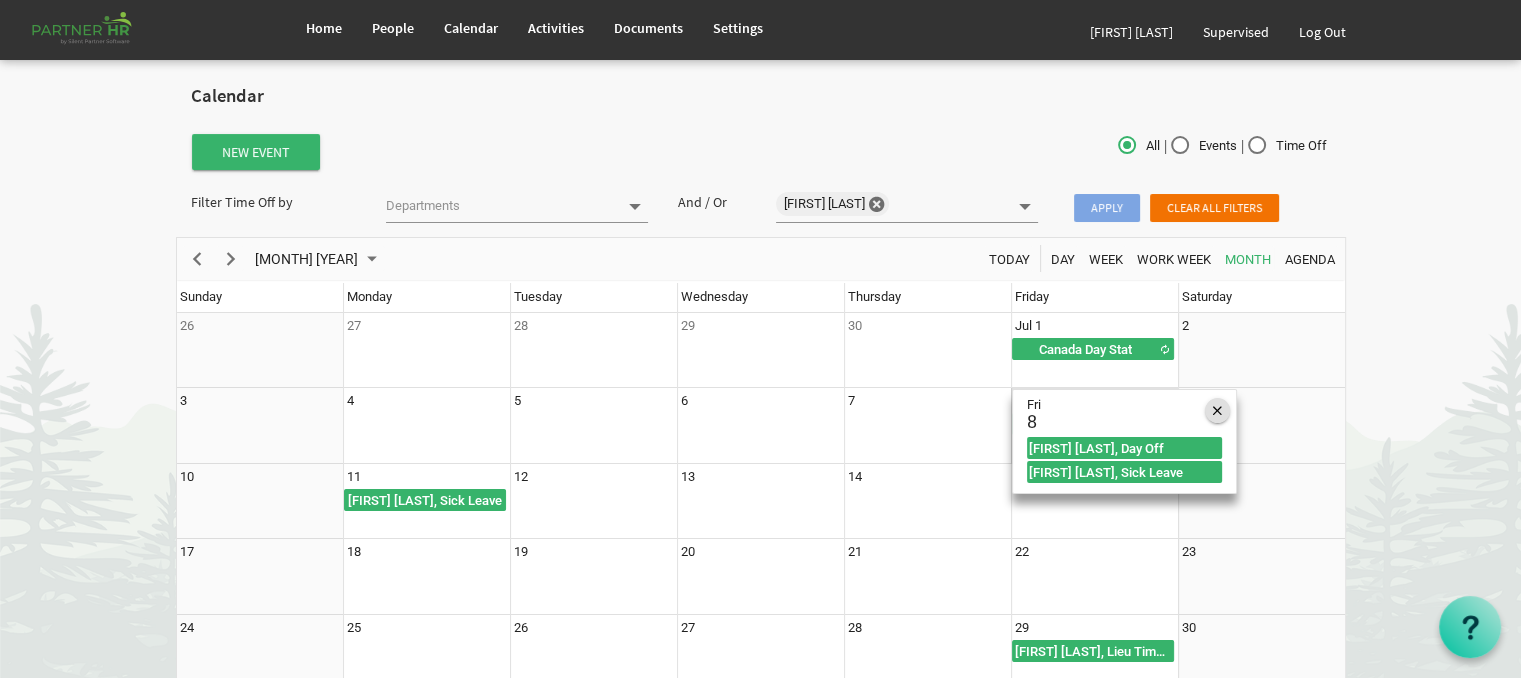 click at bounding box center (1217, 410) 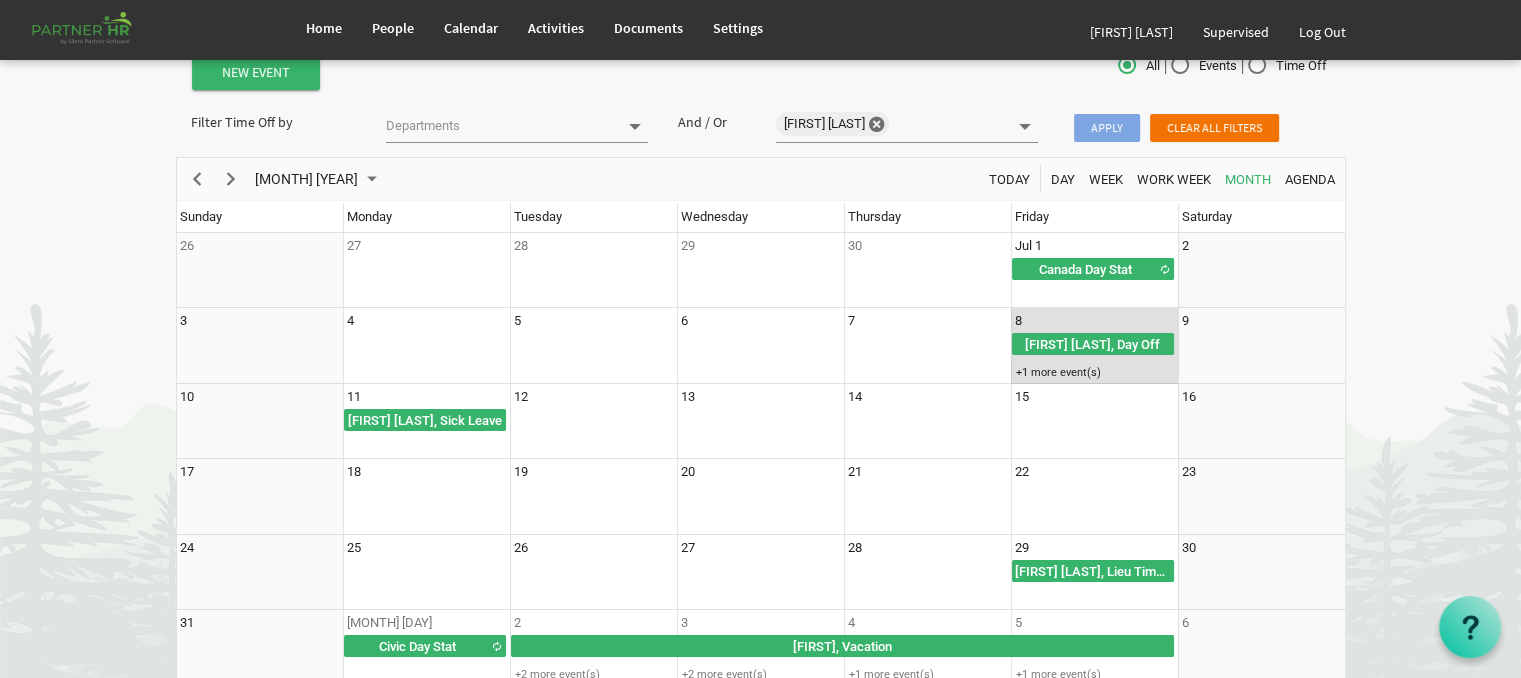 scroll, scrollTop: 156, scrollLeft: 0, axis: vertical 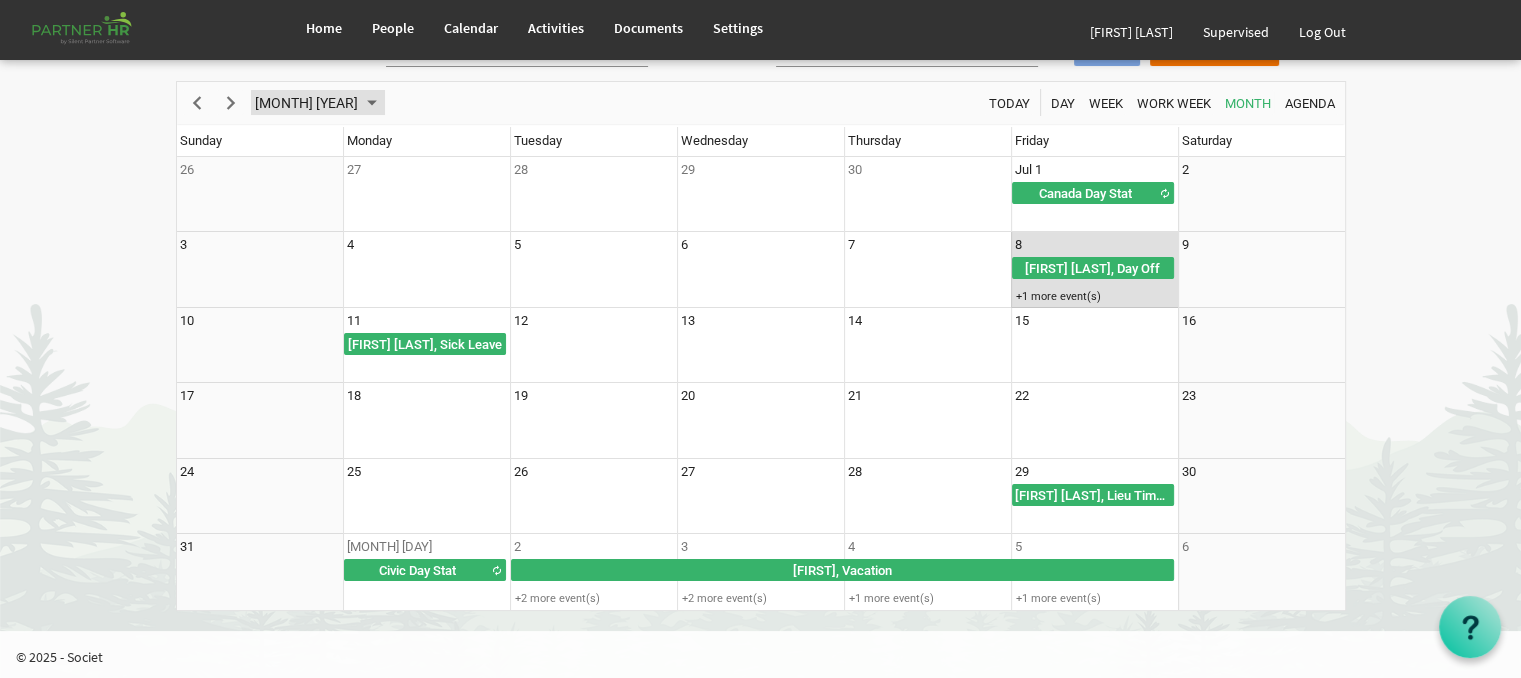 click at bounding box center (372, 103) 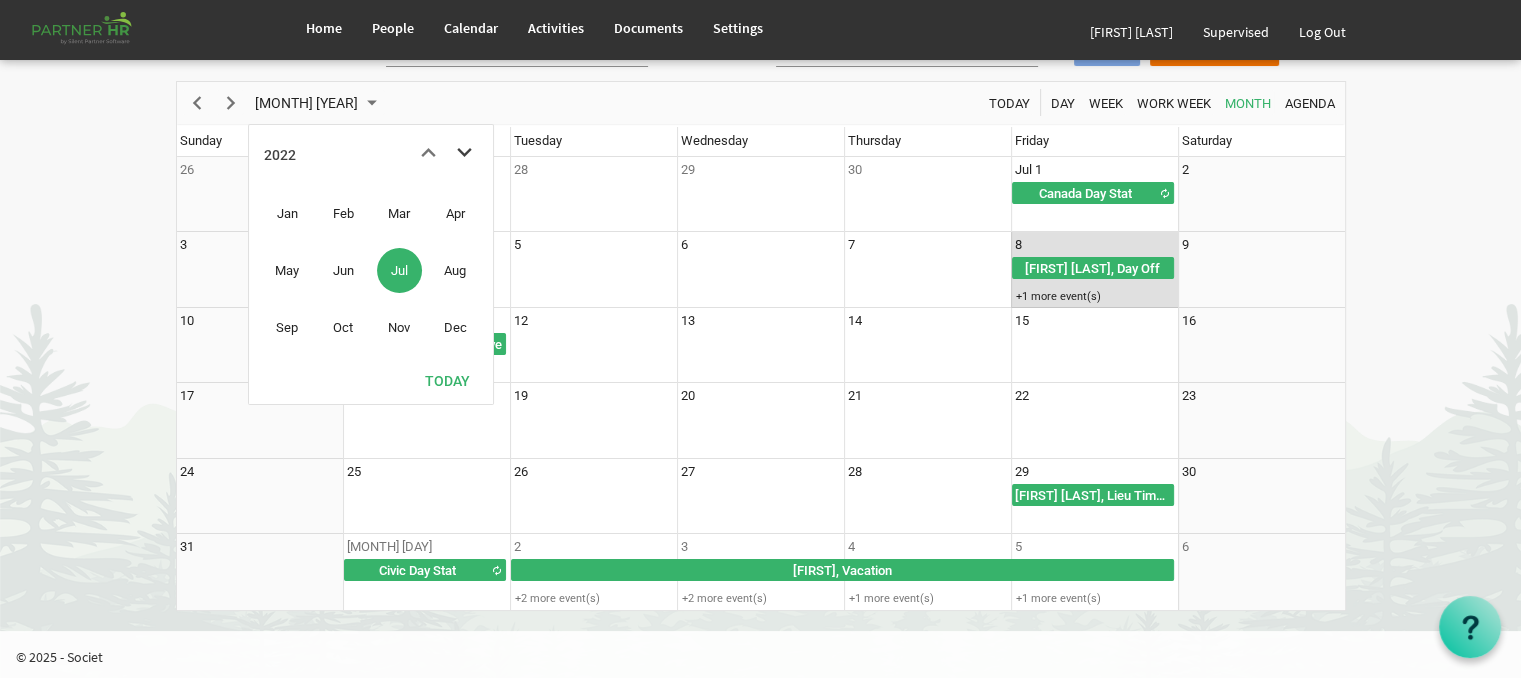 click at bounding box center [464, 153] 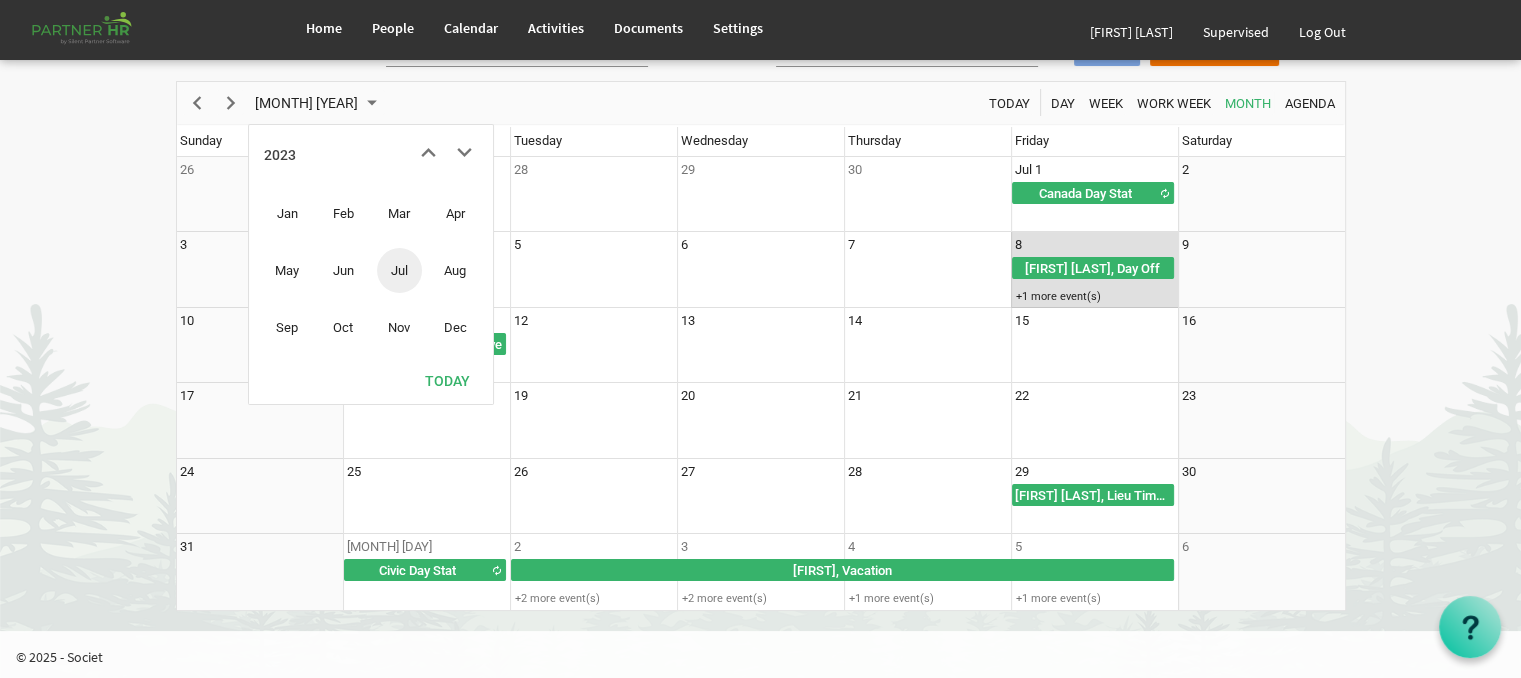 click on "Jul" at bounding box center (399, 270) 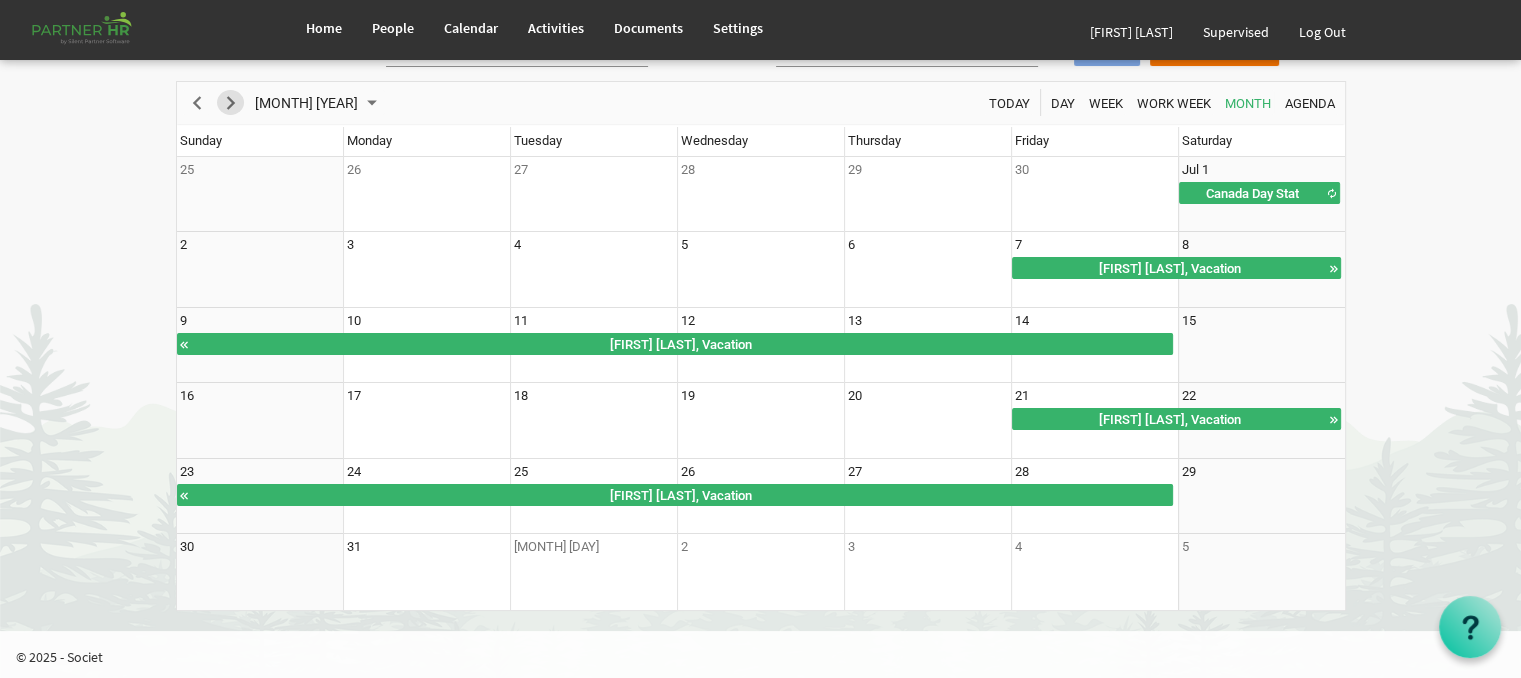 click at bounding box center [231, 103] 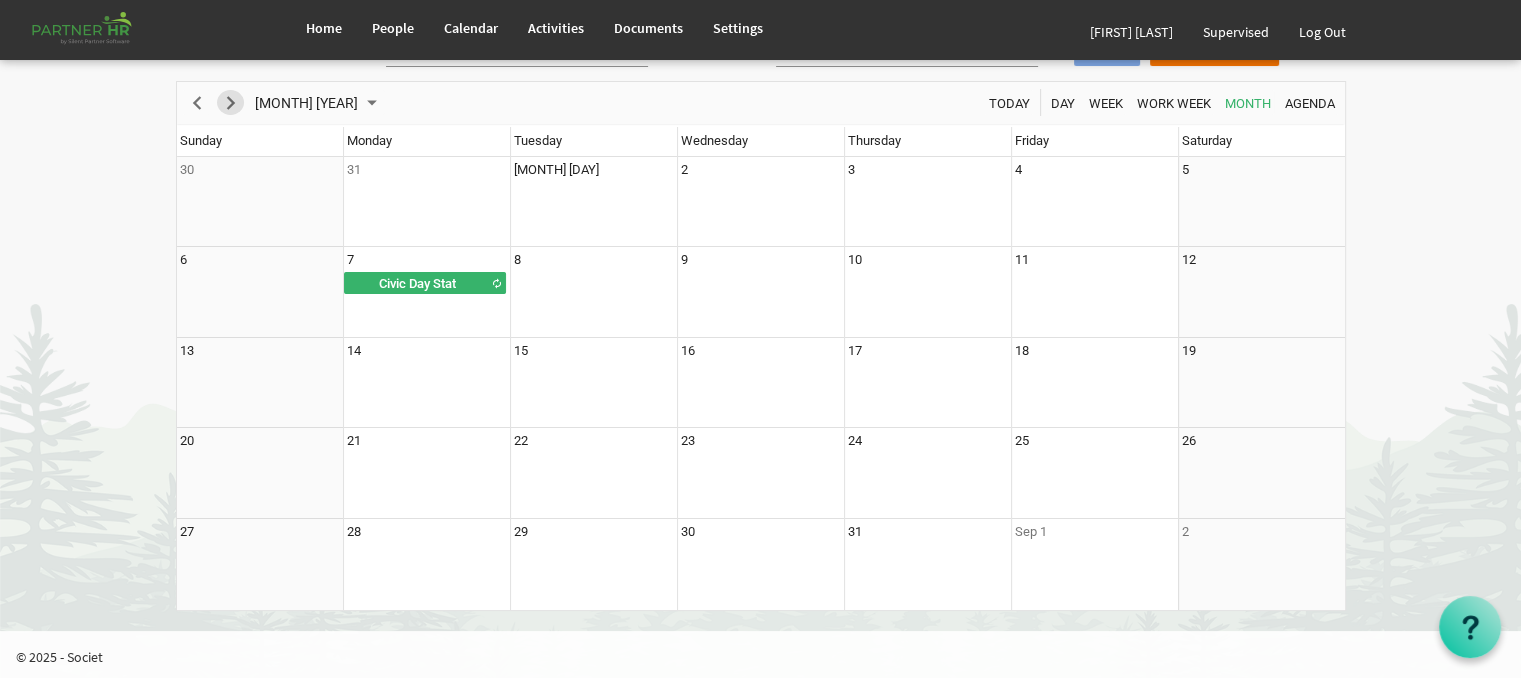 click at bounding box center (231, 103) 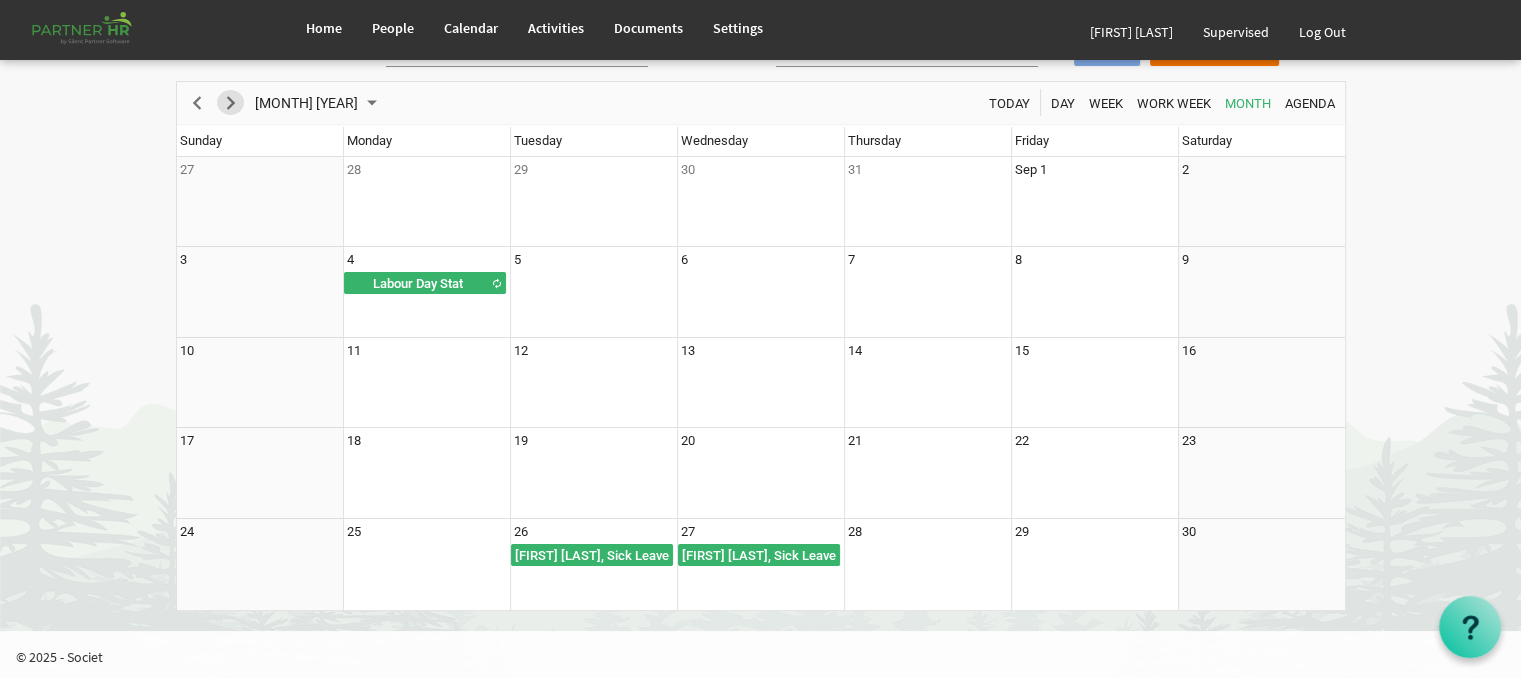 click at bounding box center [231, 103] 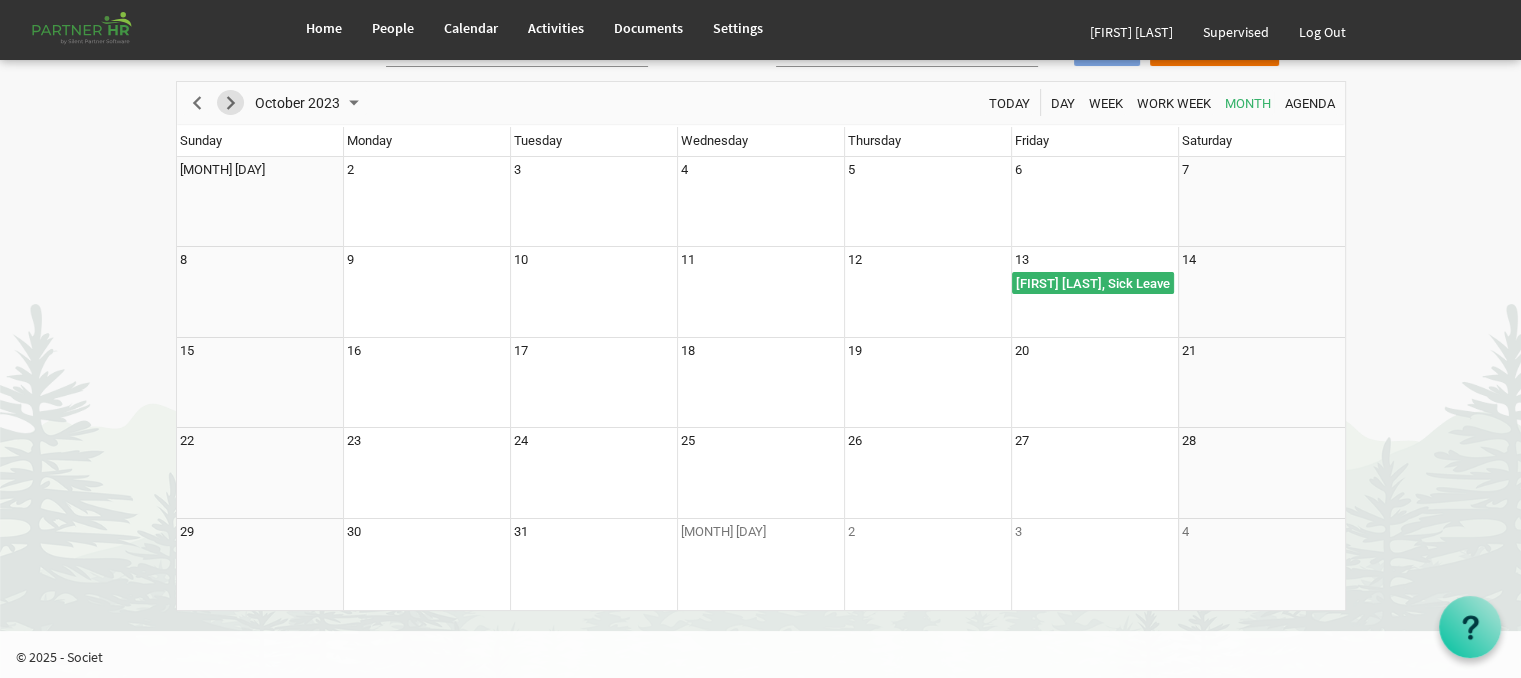 click at bounding box center (231, 103) 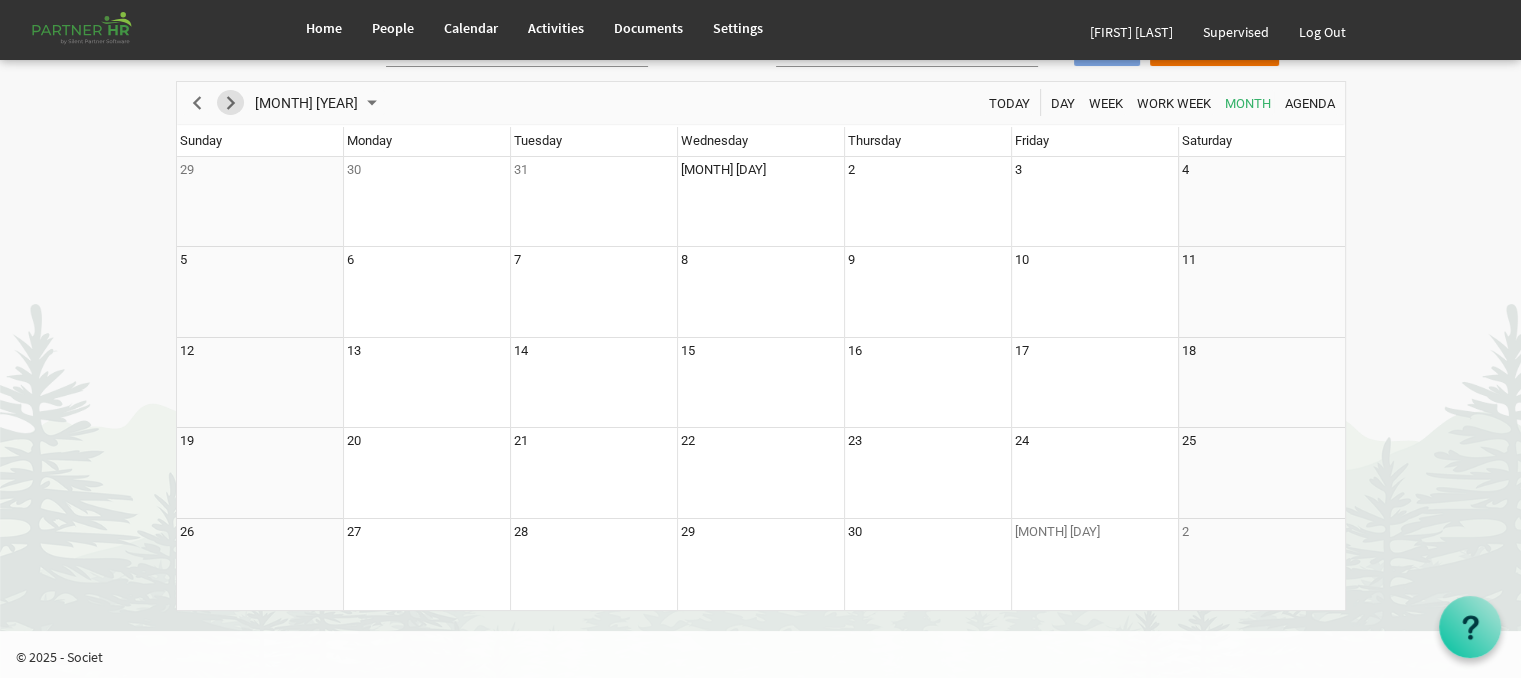 click at bounding box center (231, 103) 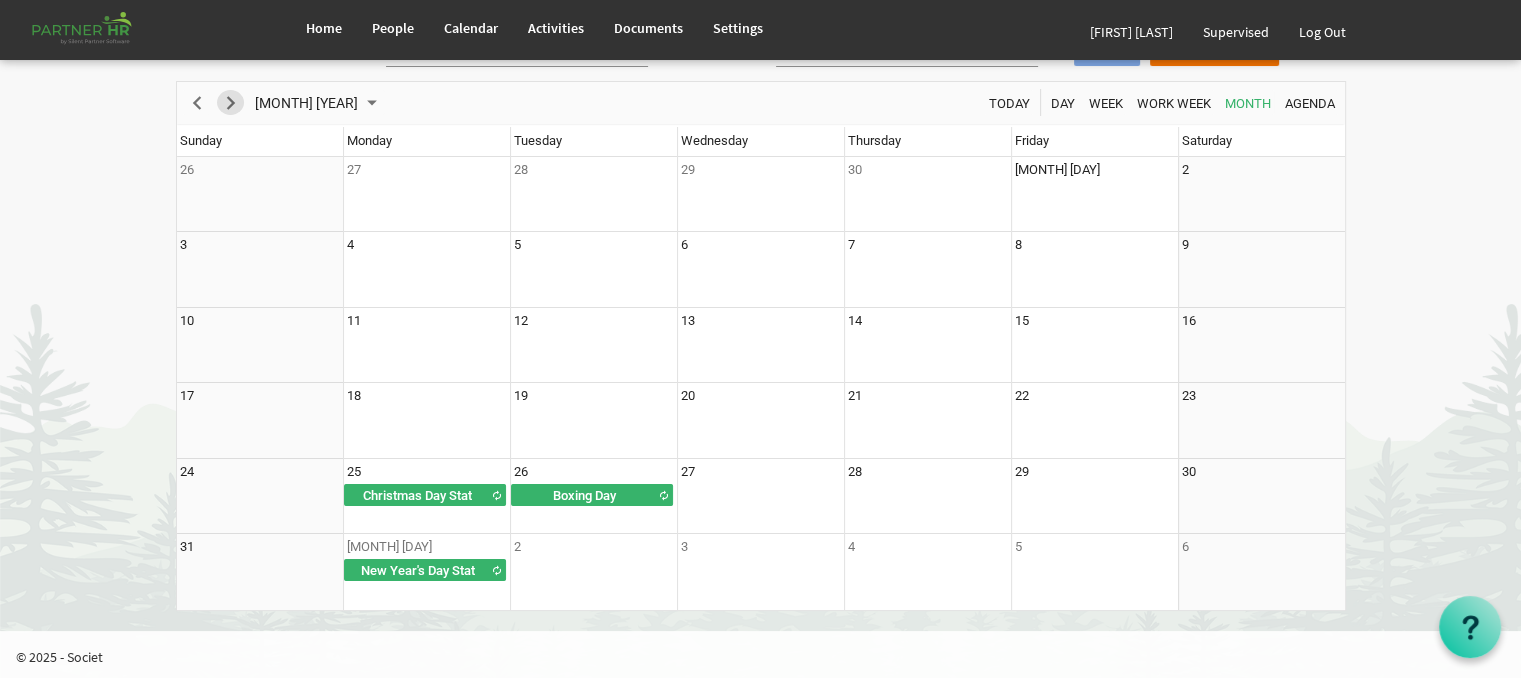 click at bounding box center (231, 103) 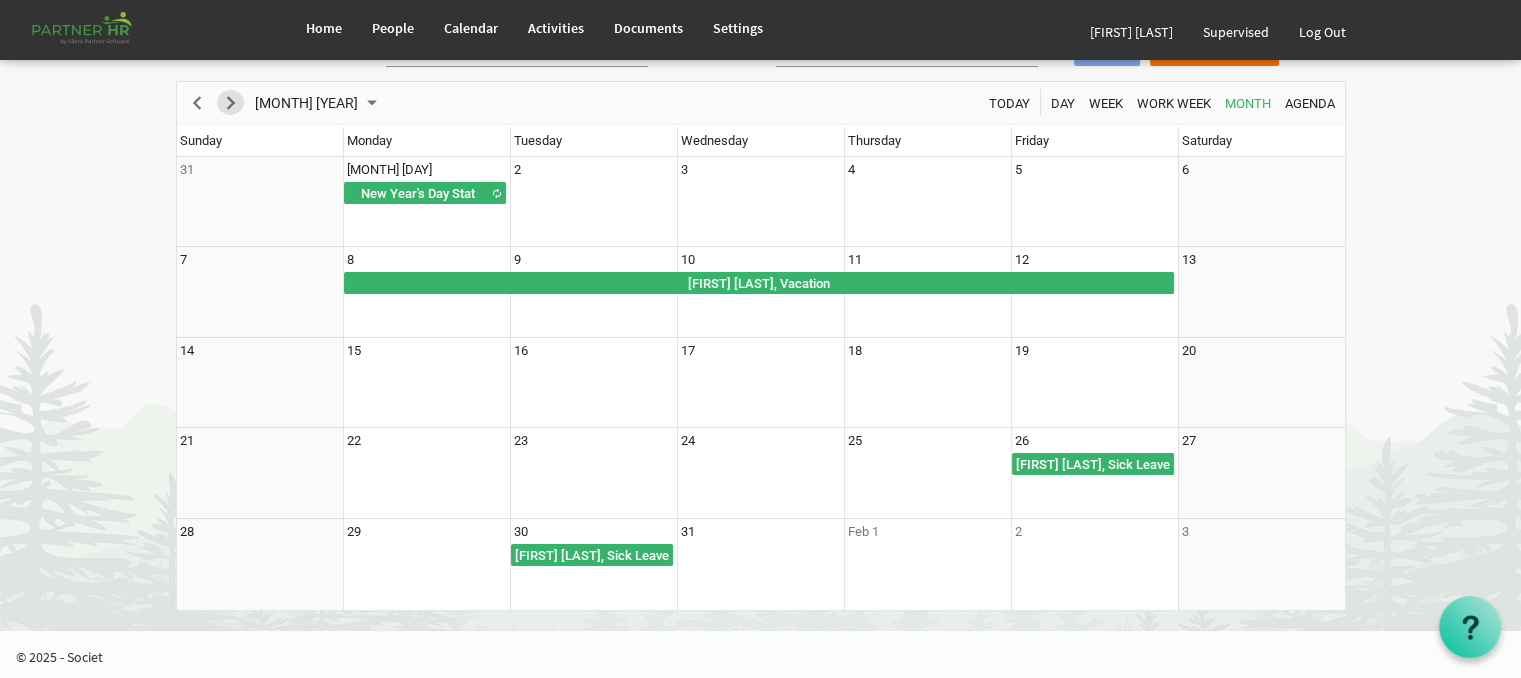 click at bounding box center (231, 103) 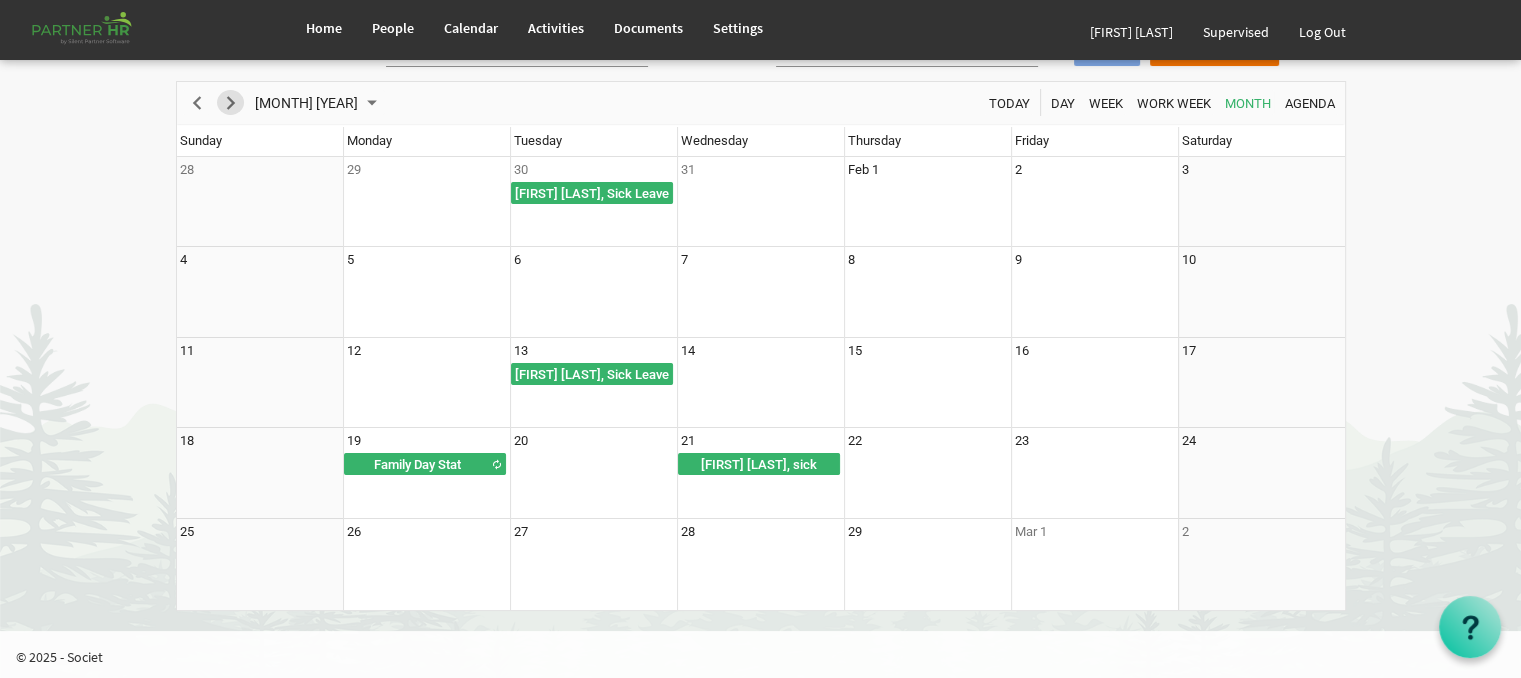 click at bounding box center [231, 103] 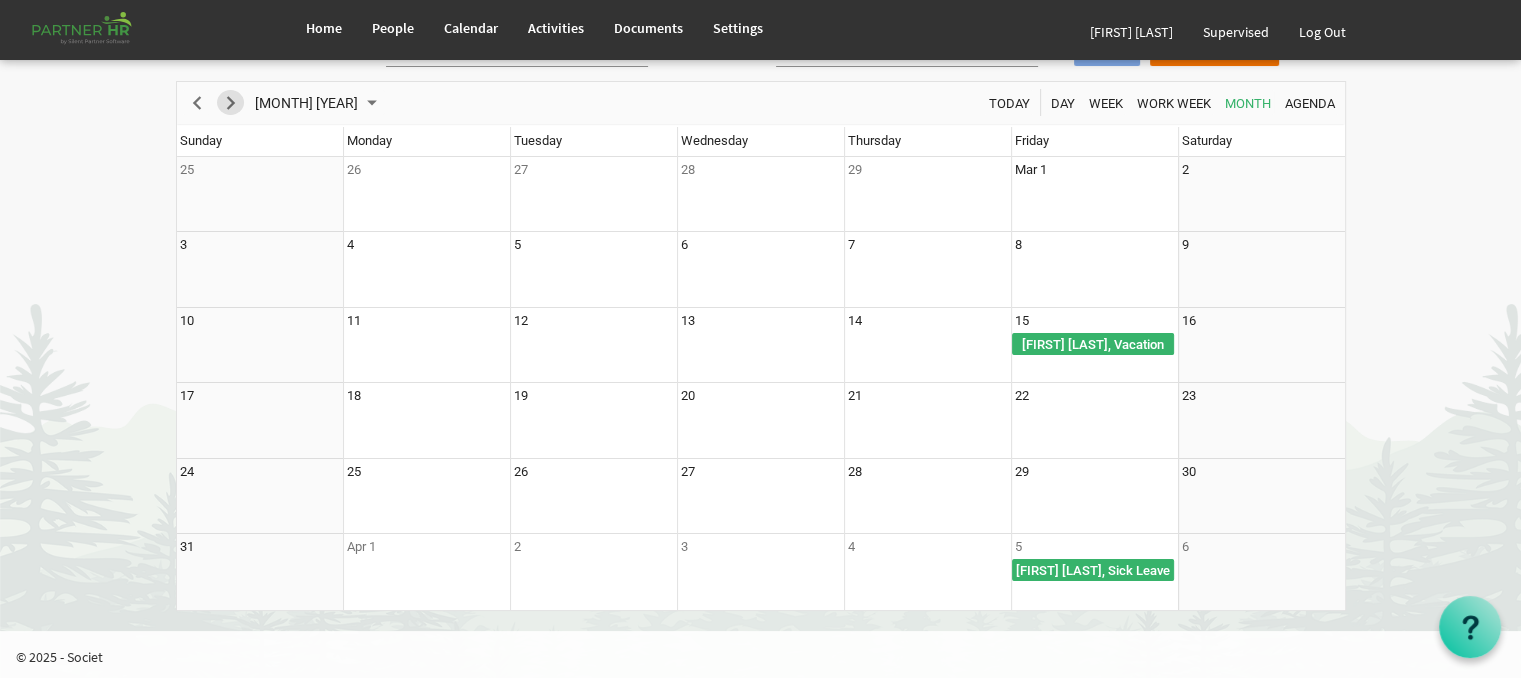 click at bounding box center (231, 103) 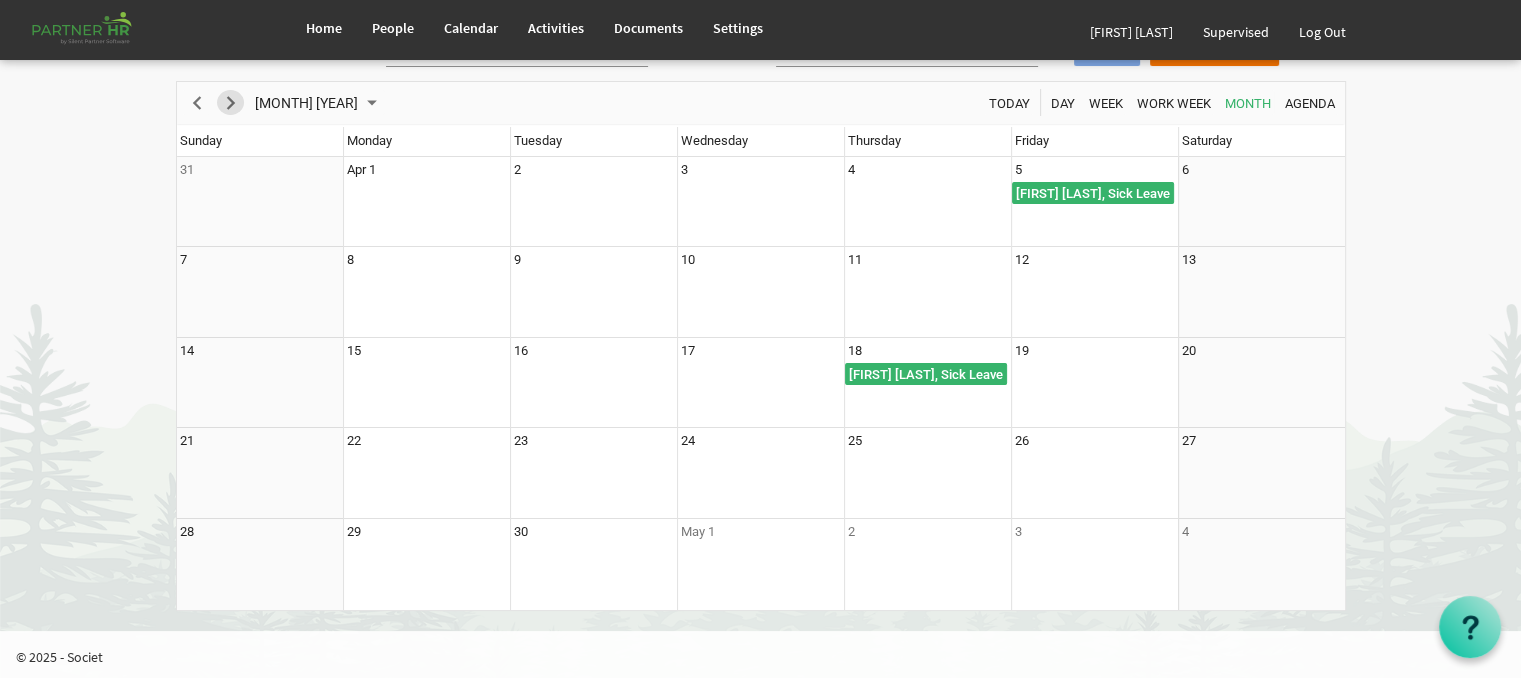 click at bounding box center [231, 103] 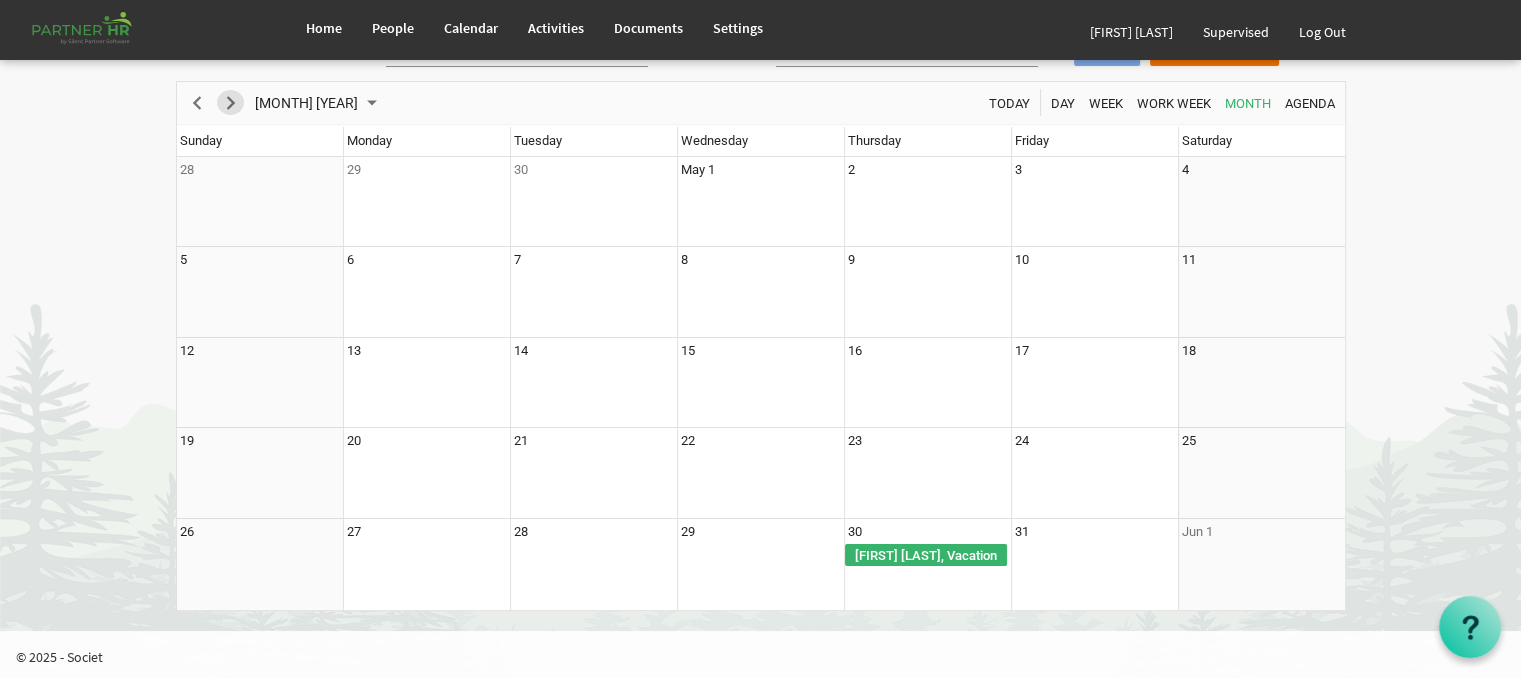 click at bounding box center [231, 103] 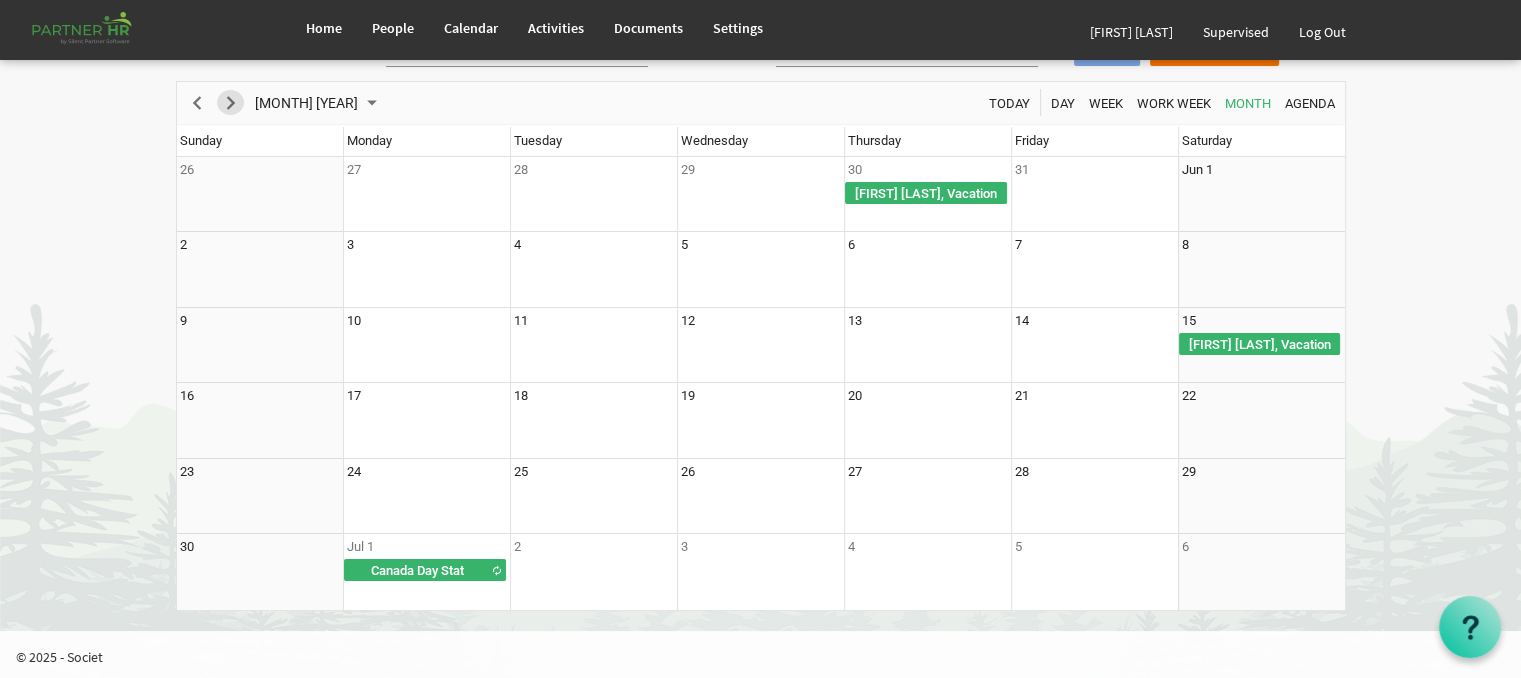 click at bounding box center (231, 103) 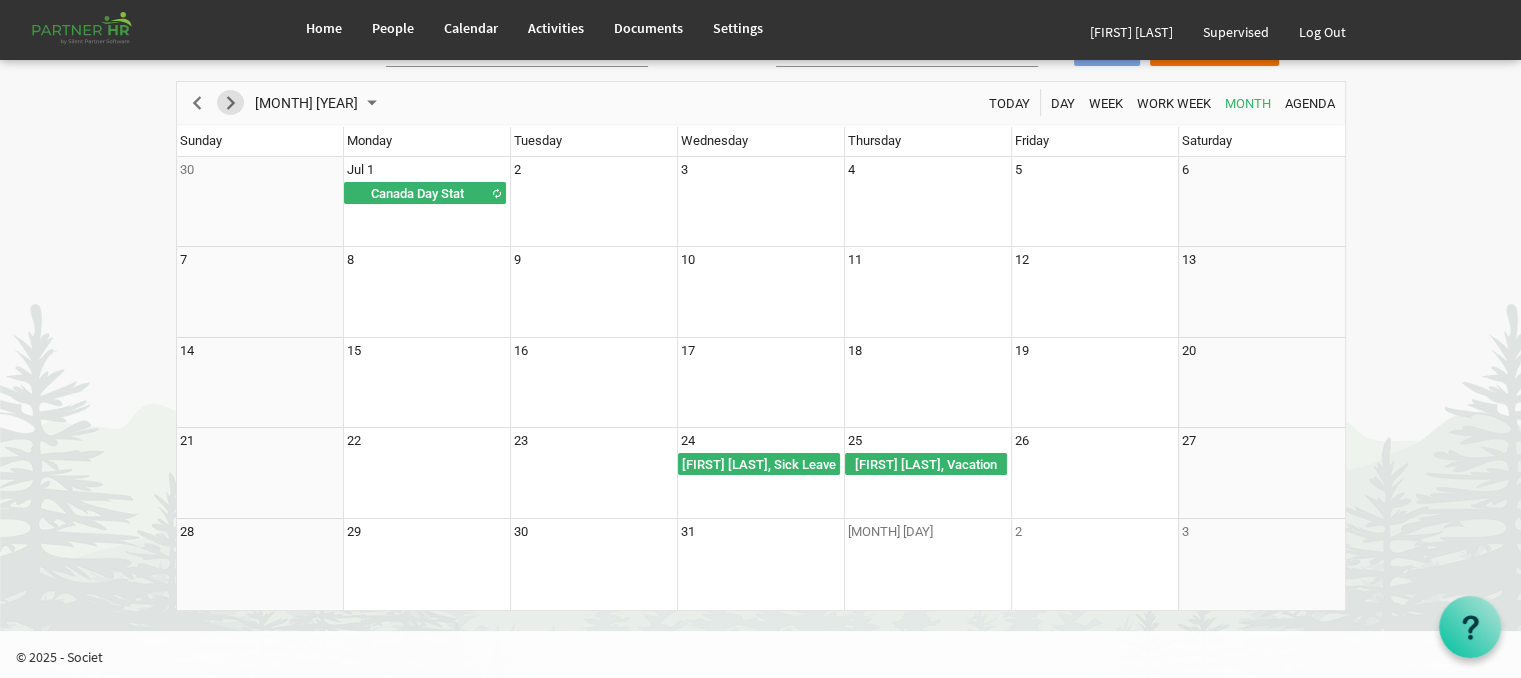 click at bounding box center (231, 103) 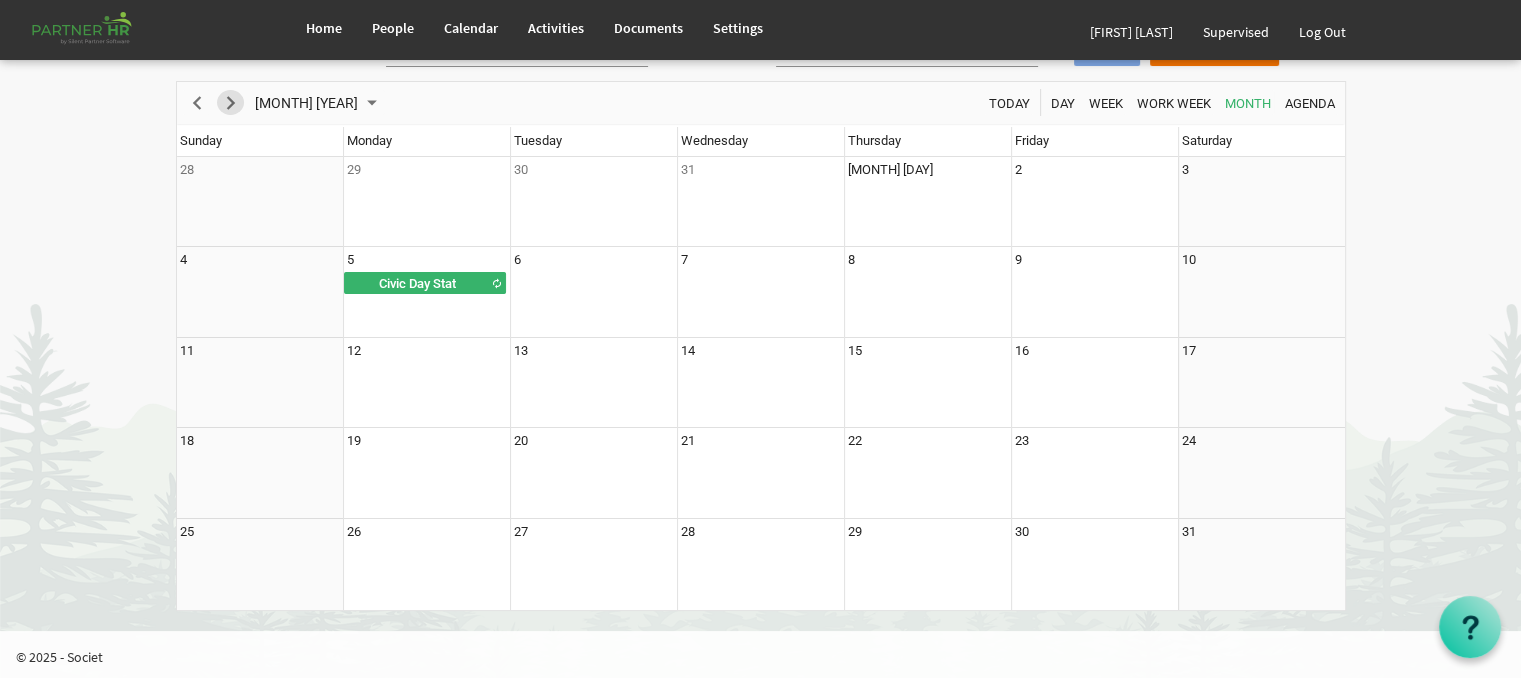 click at bounding box center (231, 103) 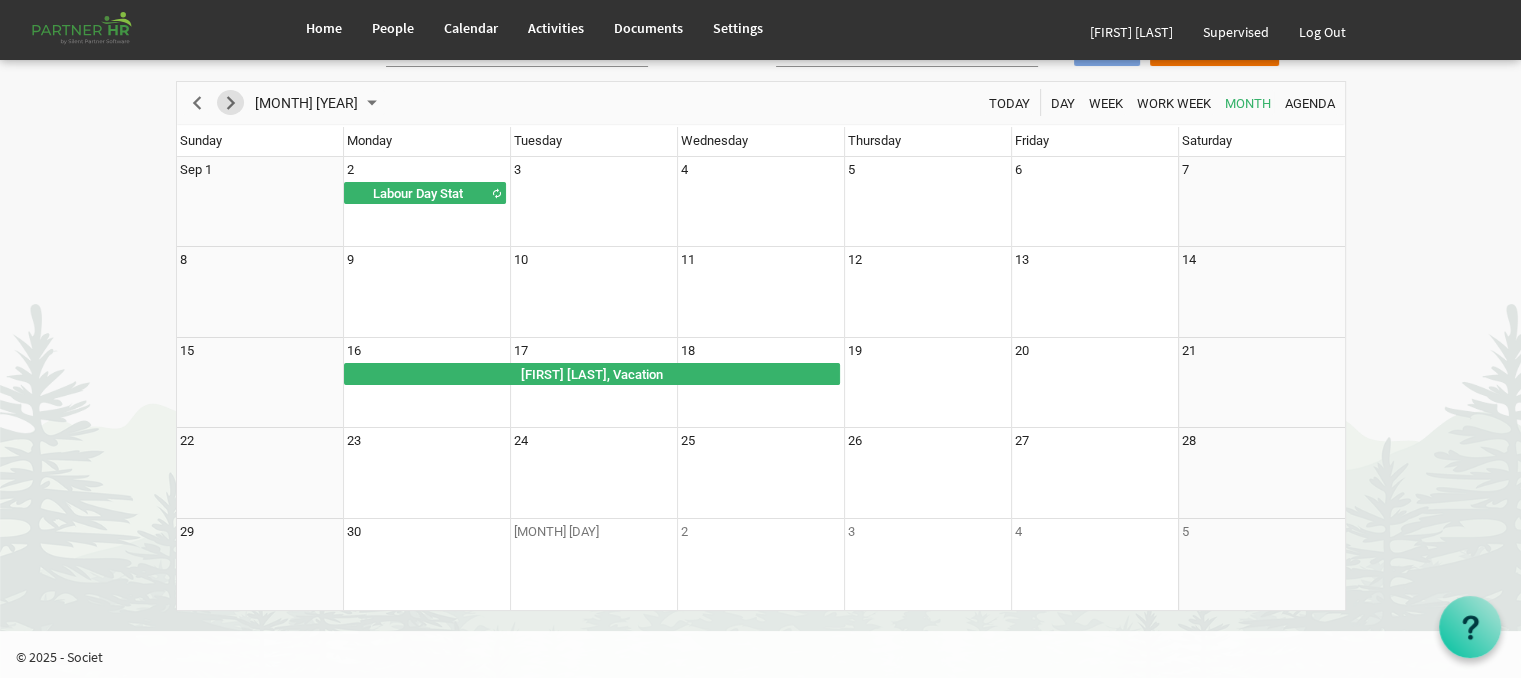 click at bounding box center (231, 103) 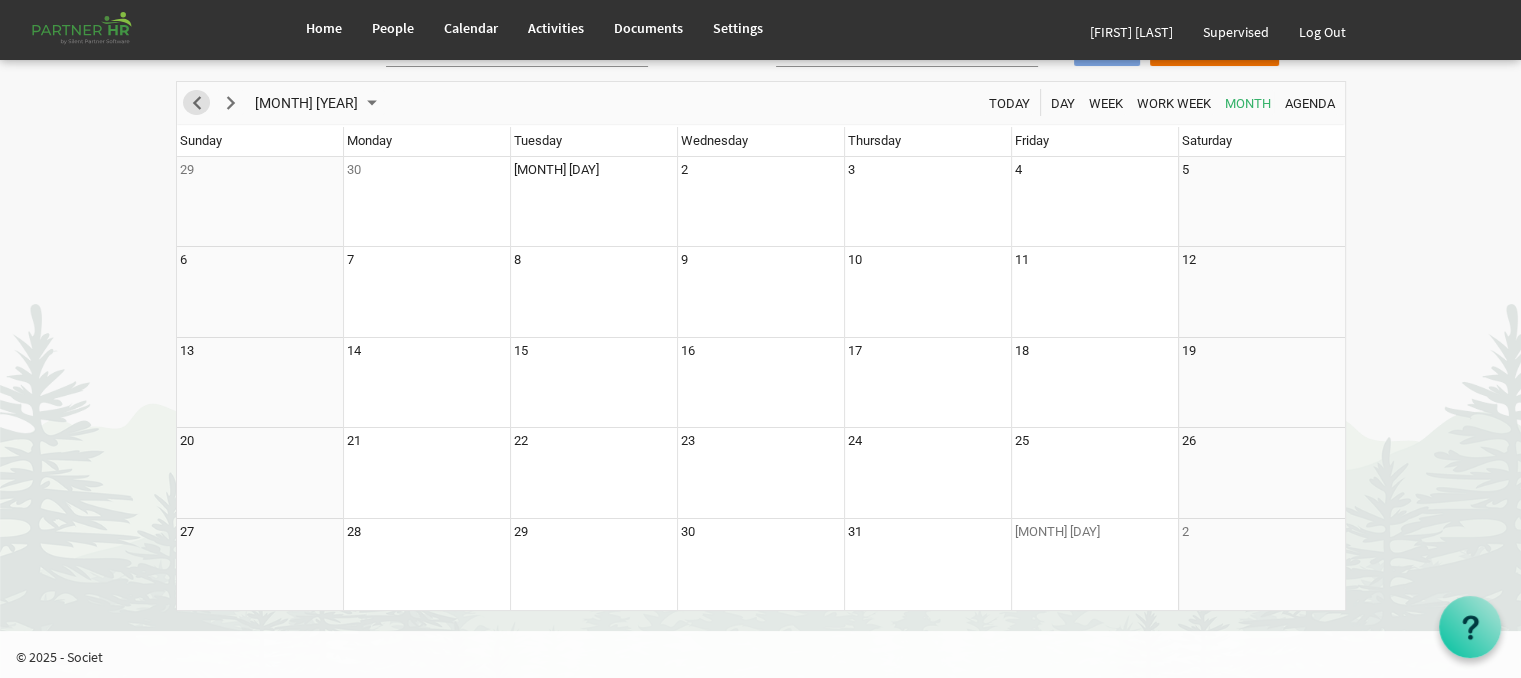 click at bounding box center (197, 103) 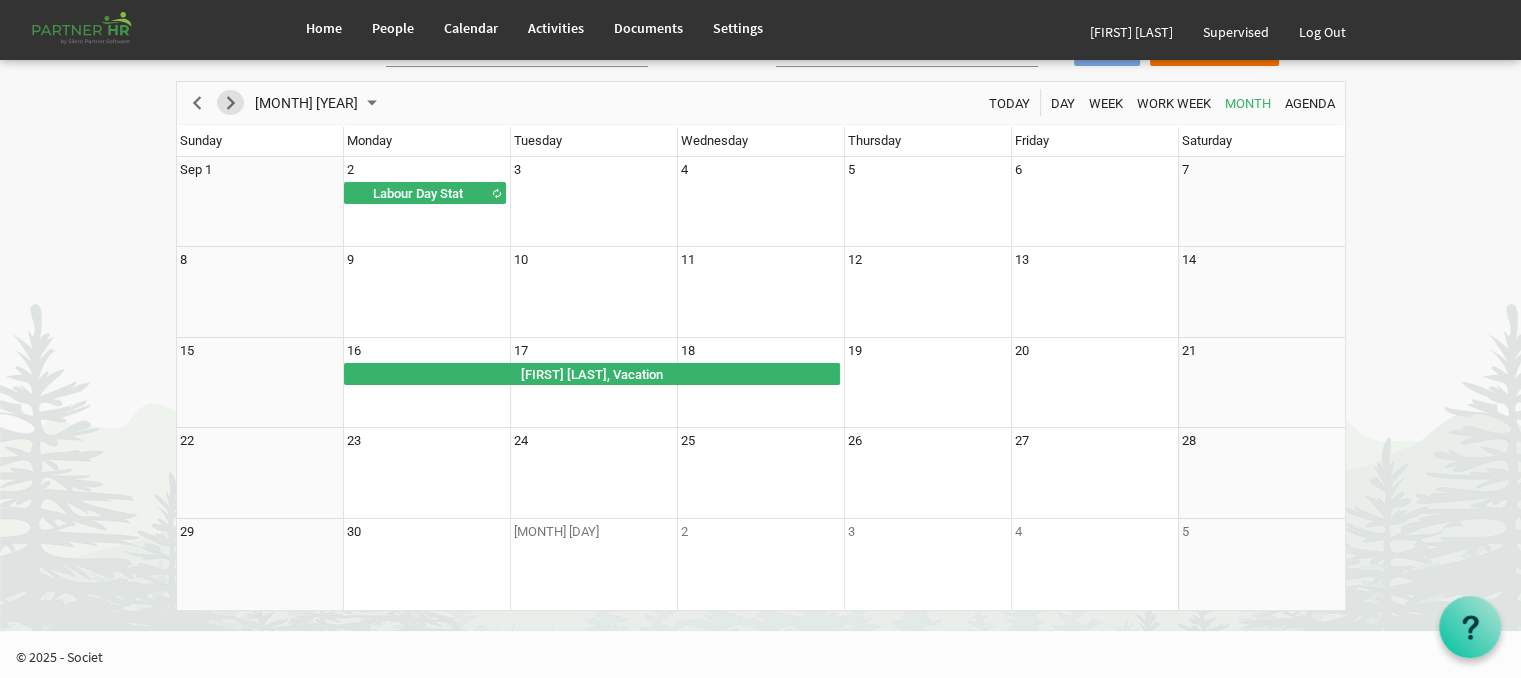 click at bounding box center (231, 103) 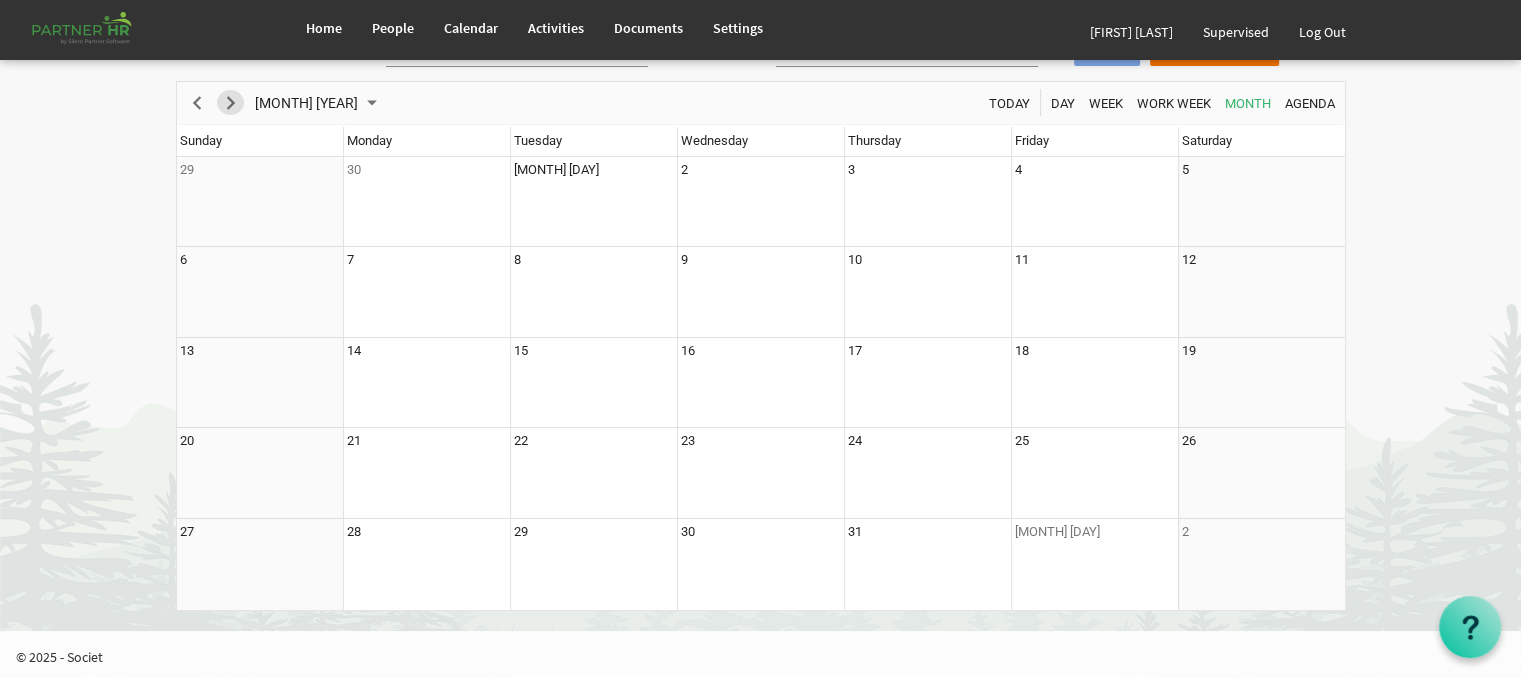 click at bounding box center (231, 103) 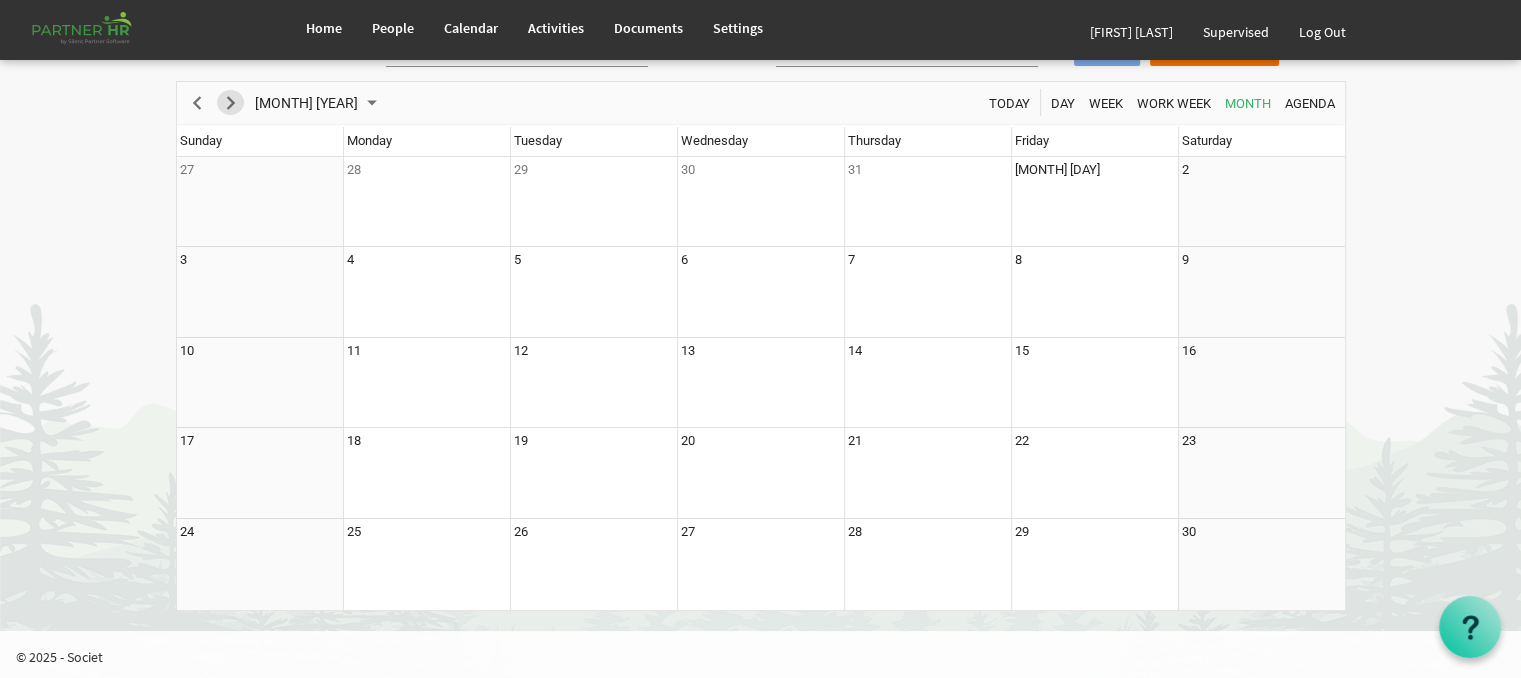 click at bounding box center [231, 103] 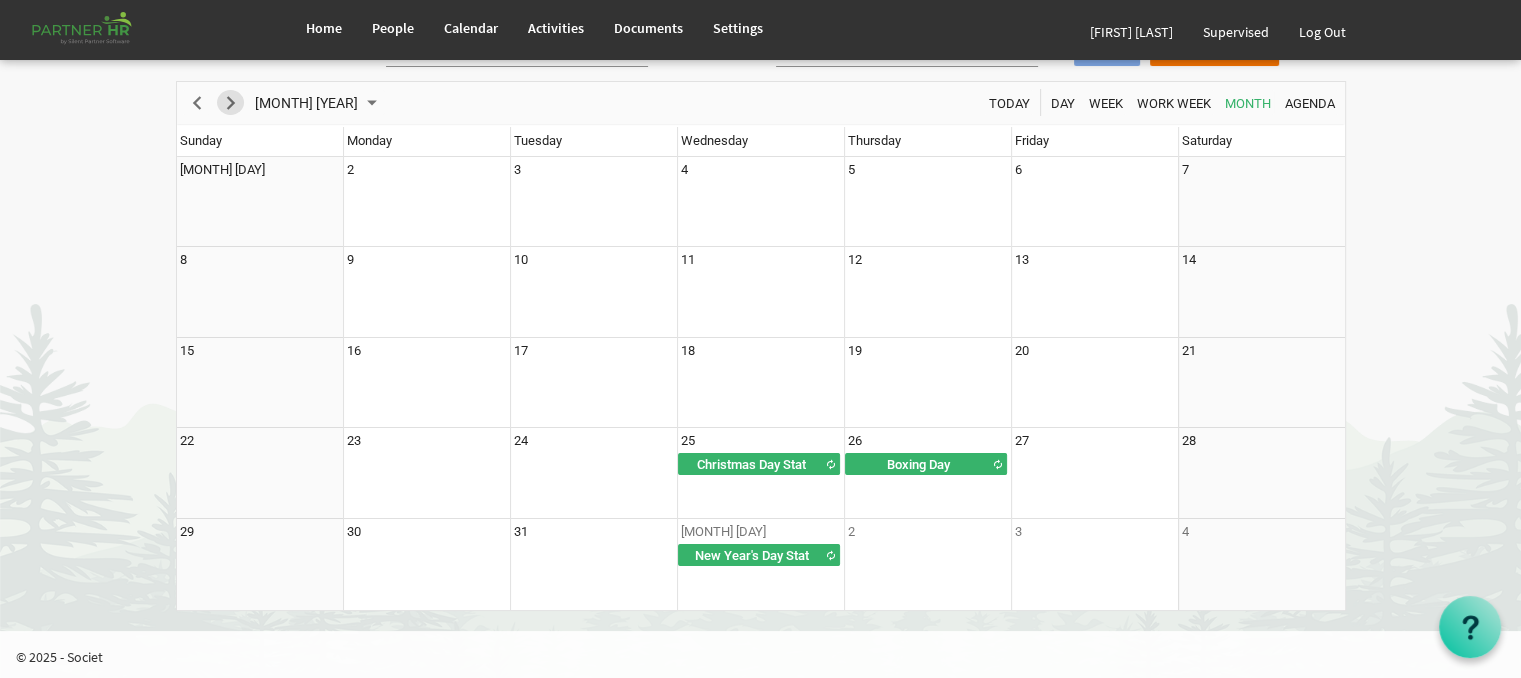click at bounding box center (231, 103) 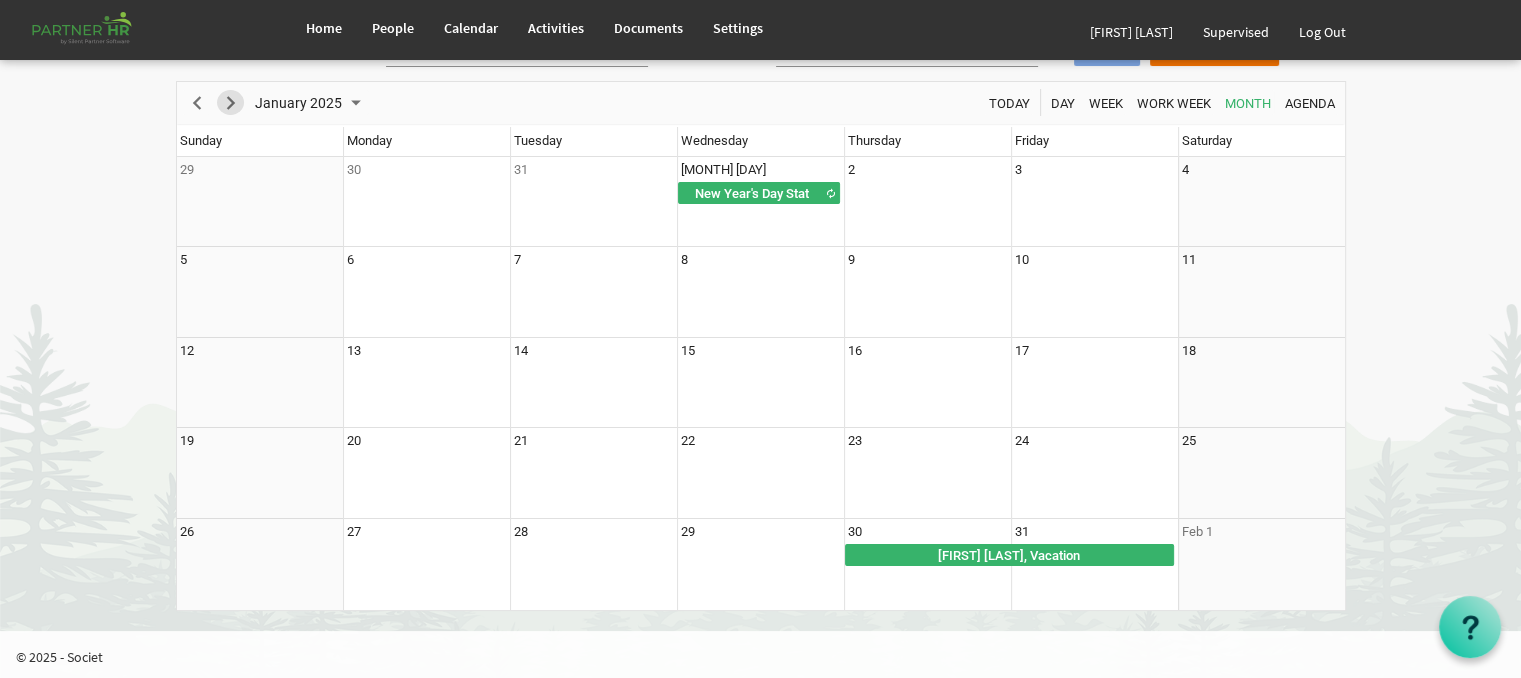 click at bounding box center (231, 103) 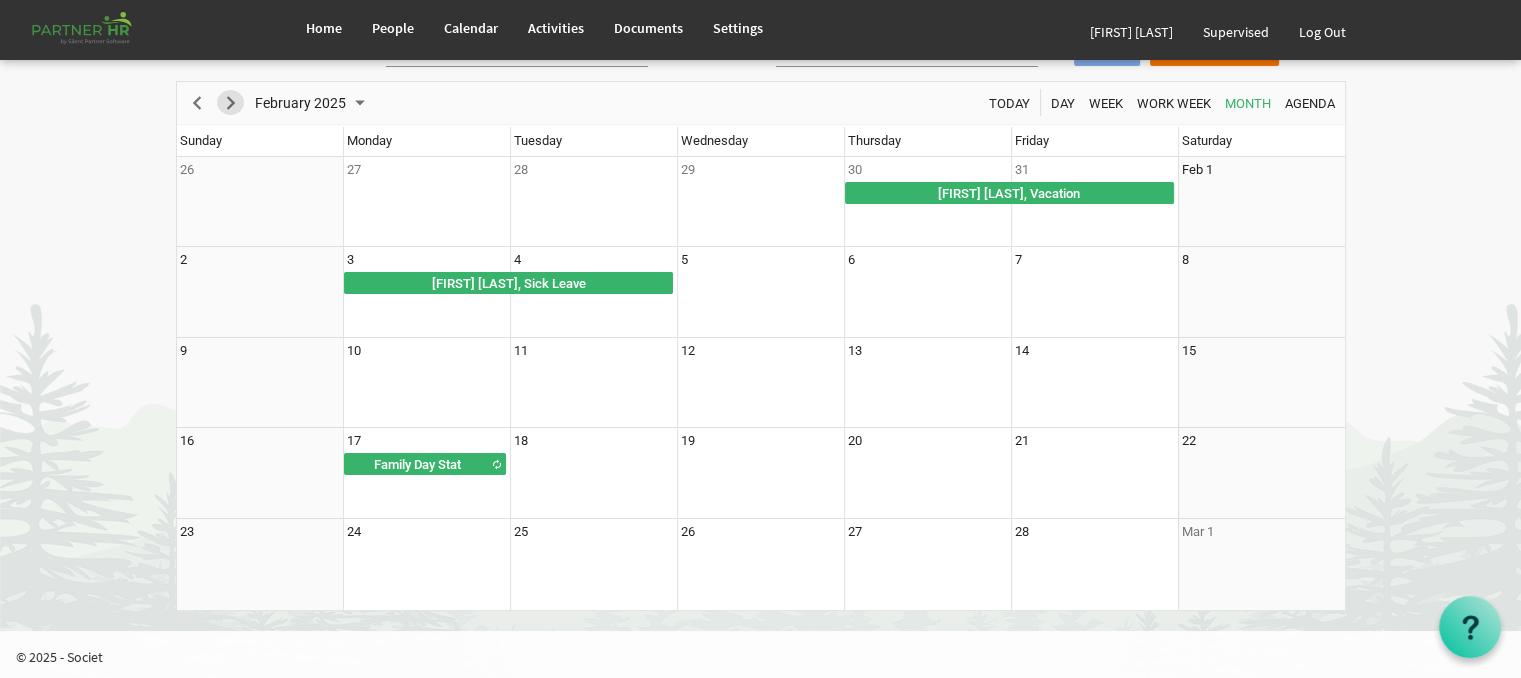 click at bounding box center [231, 103] 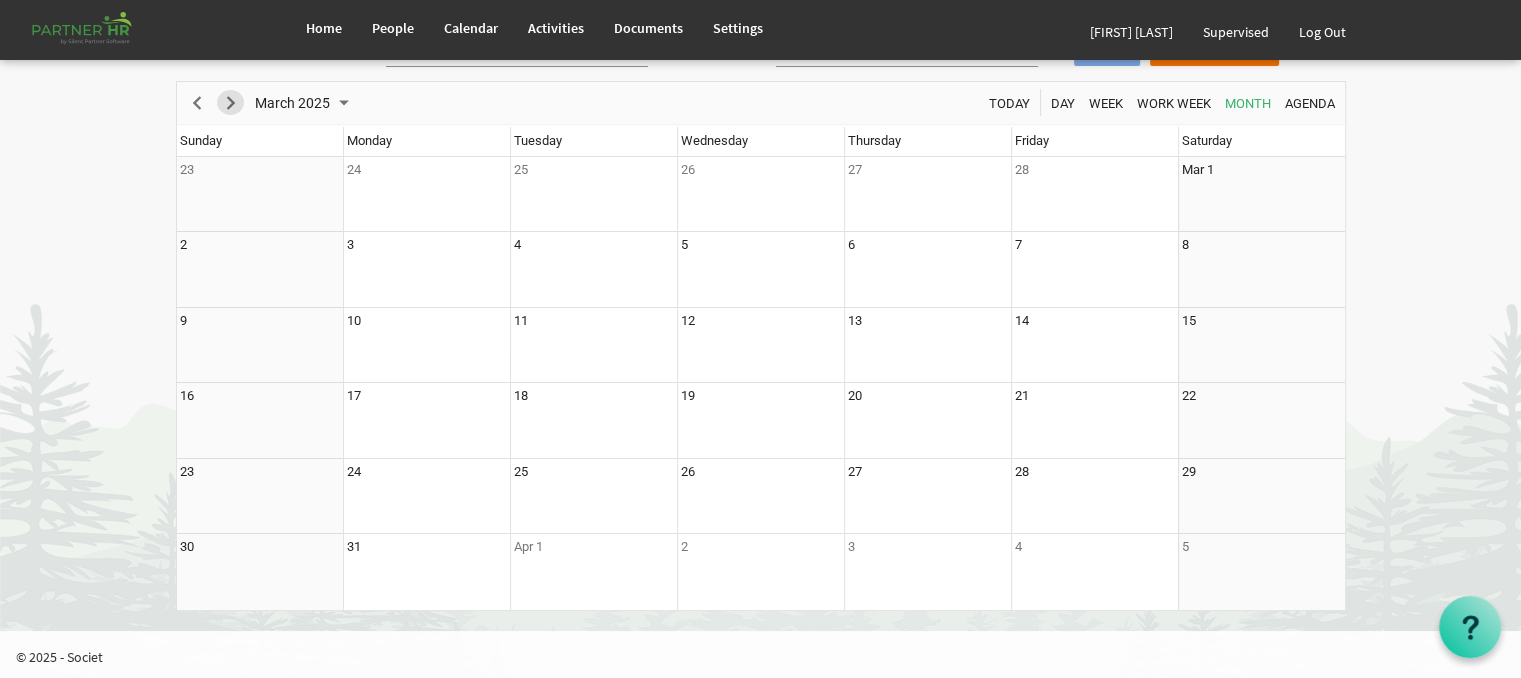 click at bounding box center [231, 103] 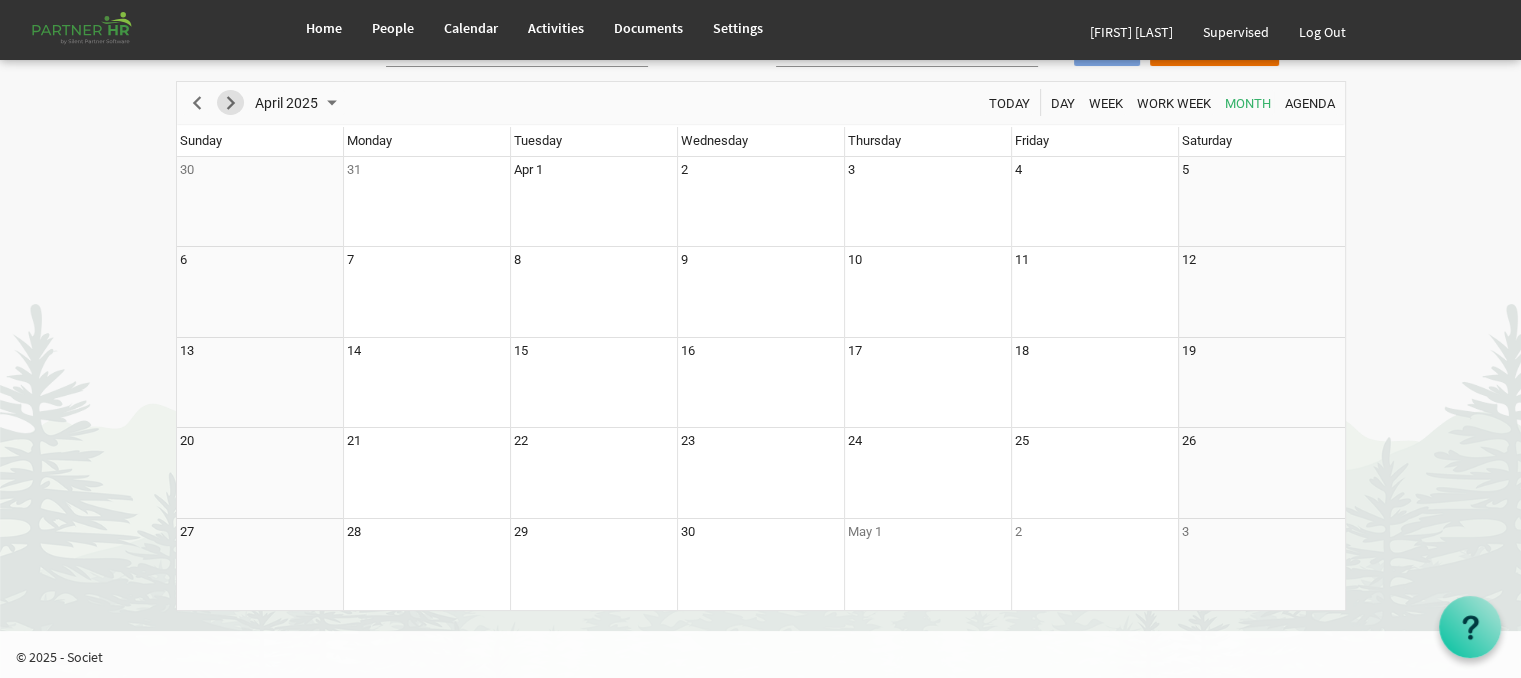 click at bounding box center (231, 103) 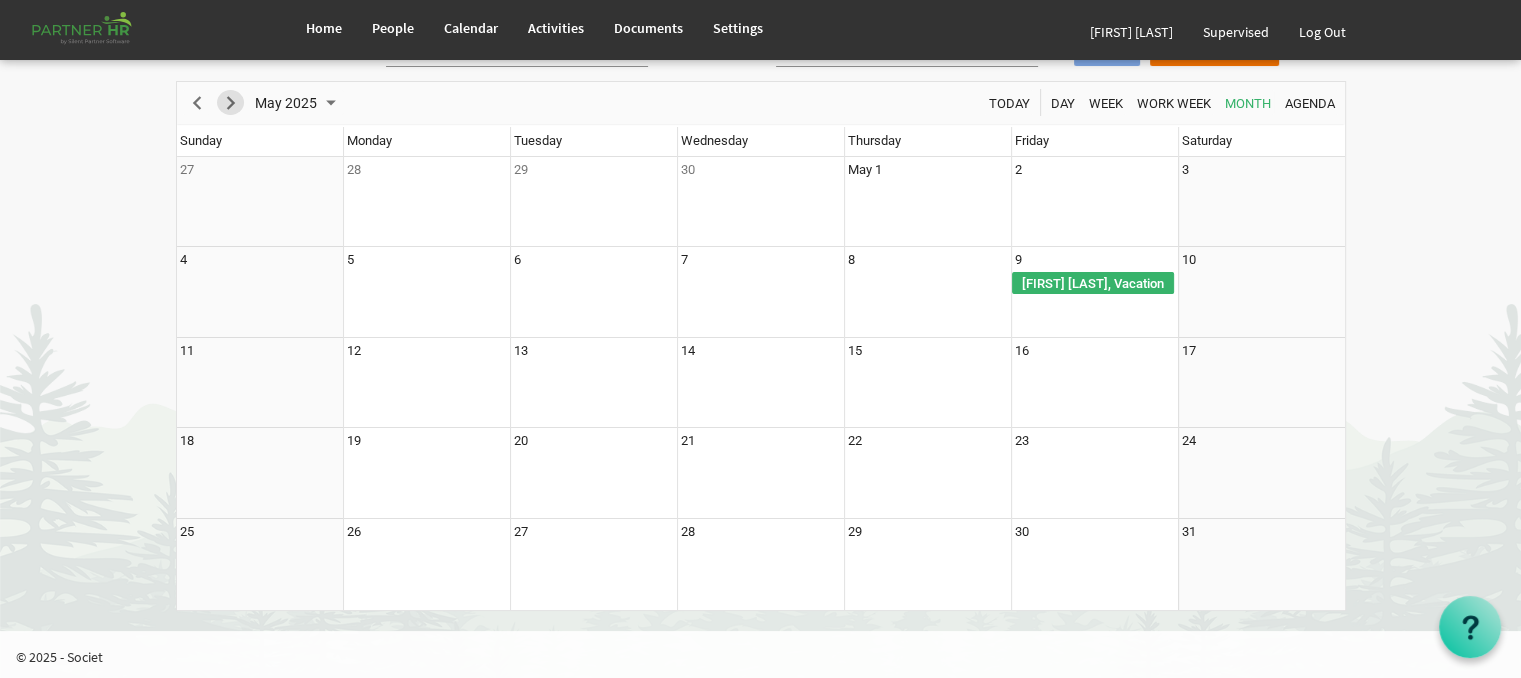 click at bounding box center [231, 103] 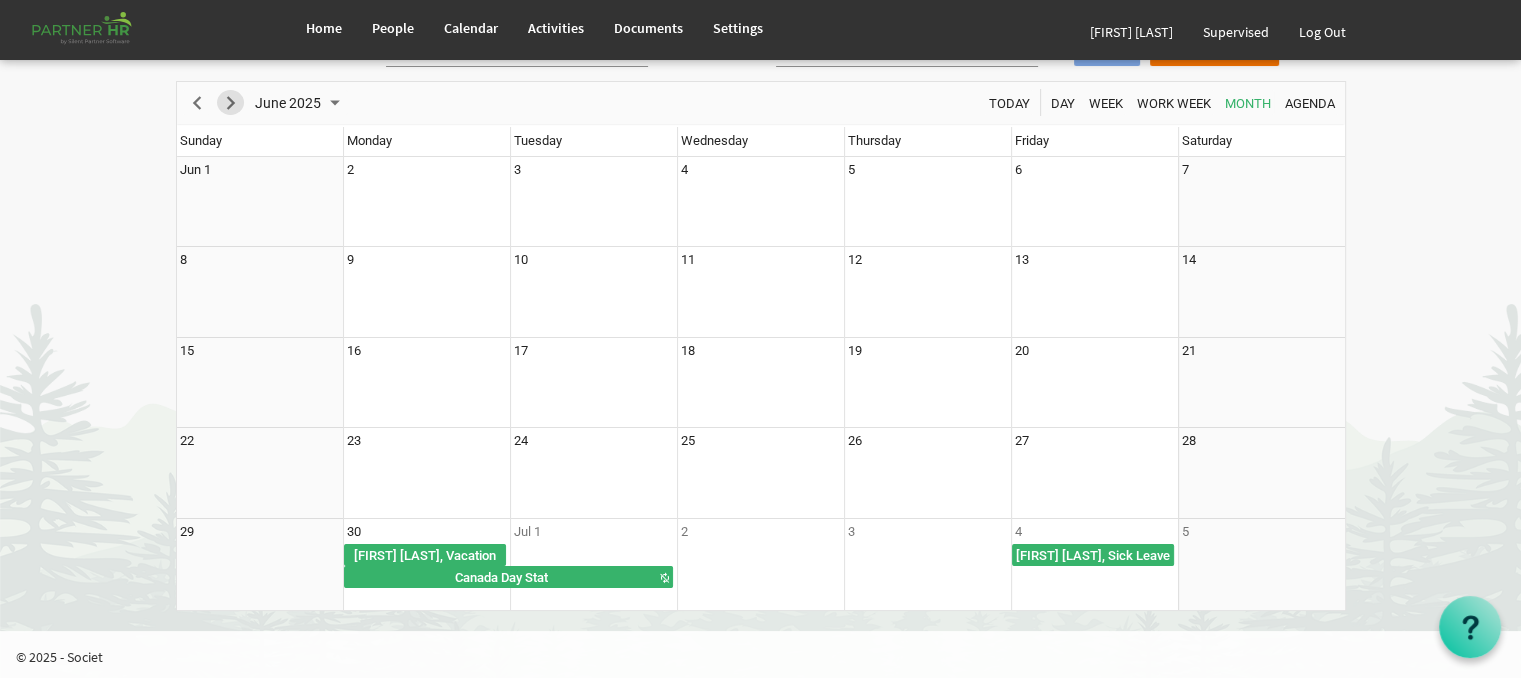 click at bounding box center (231, 103) 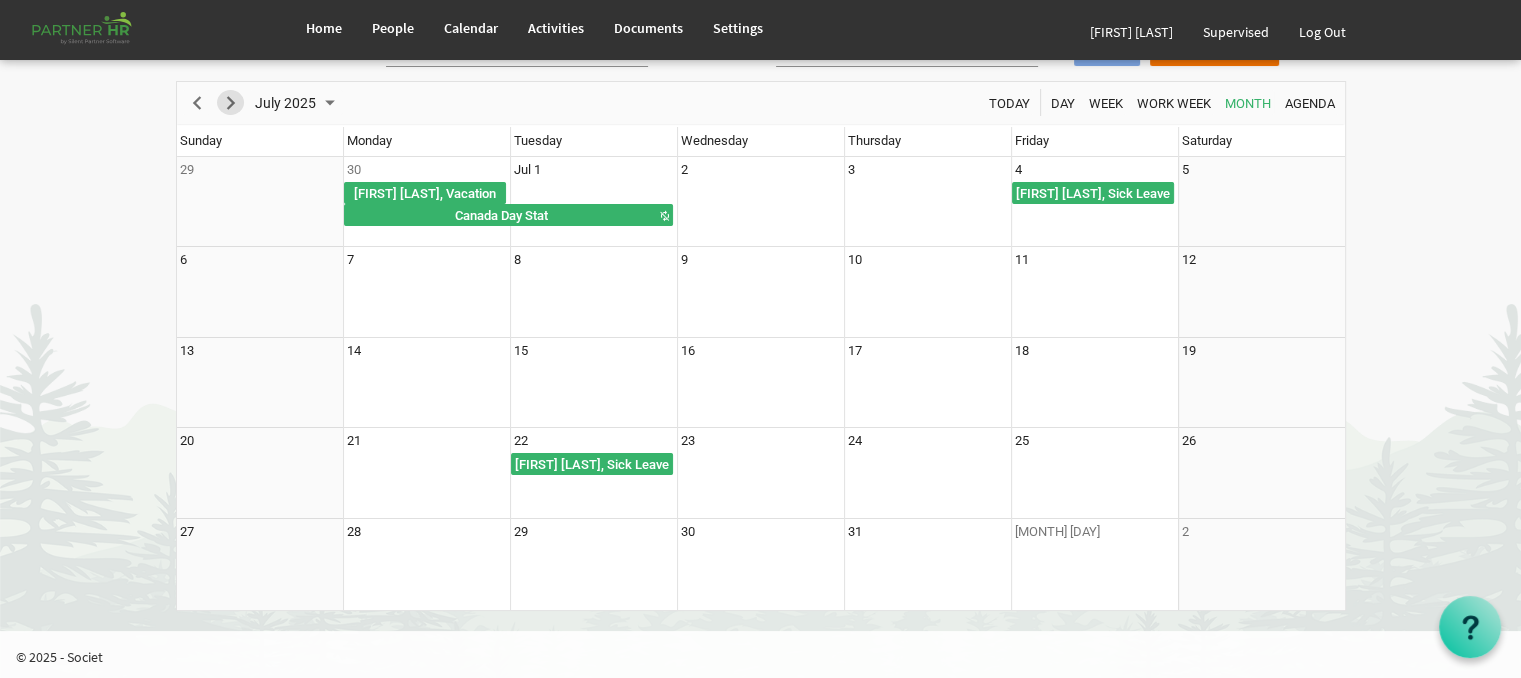 click at bounding box center (231, 103) 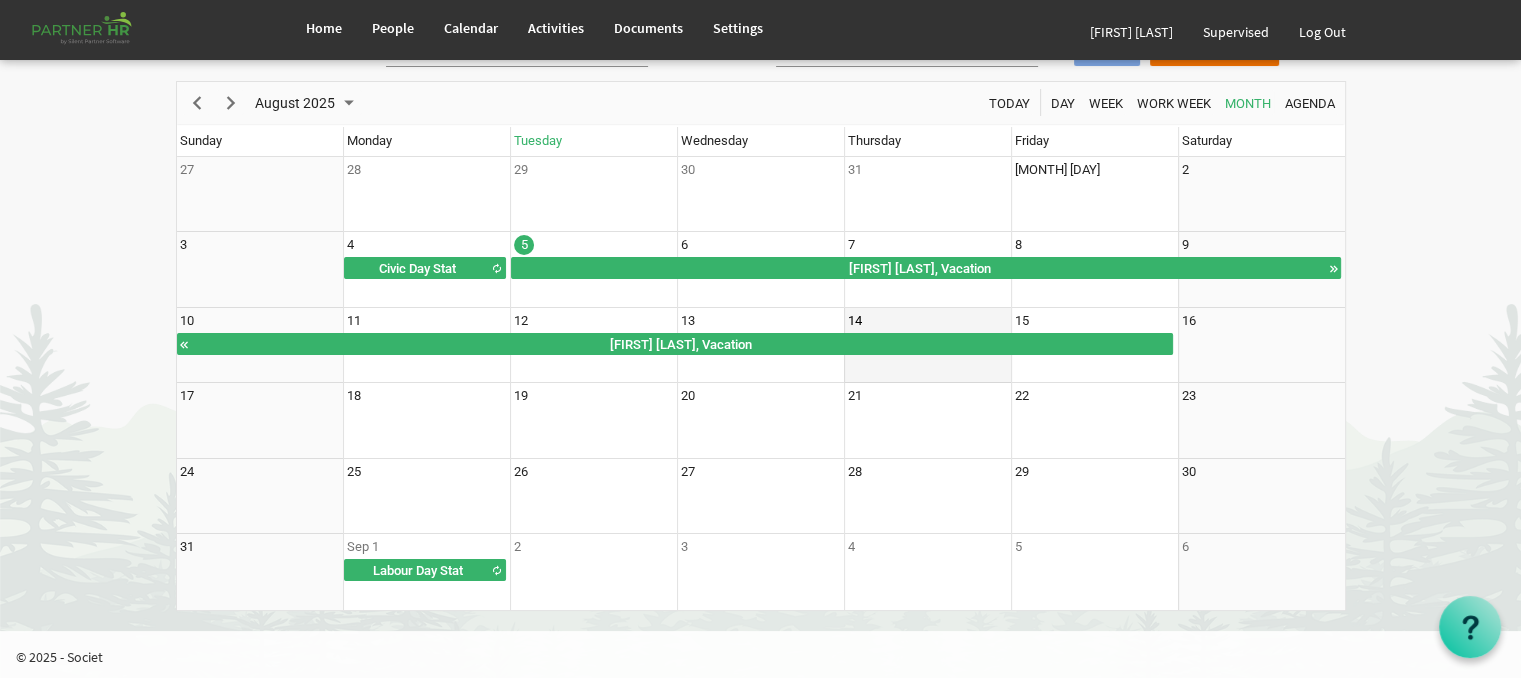 click on "14" at bounding box center [927, 346] 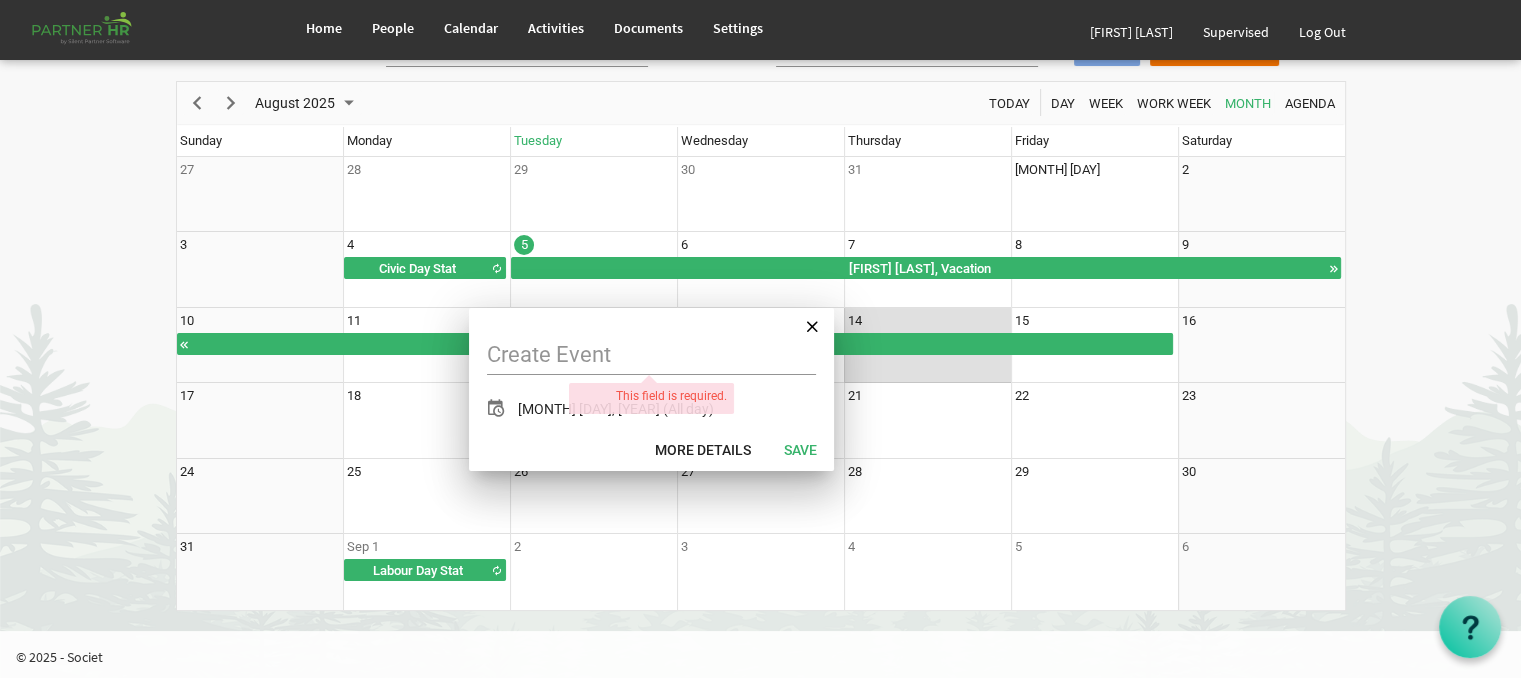 click on "Home
People
Calendar" at bounding box center (760, 237) 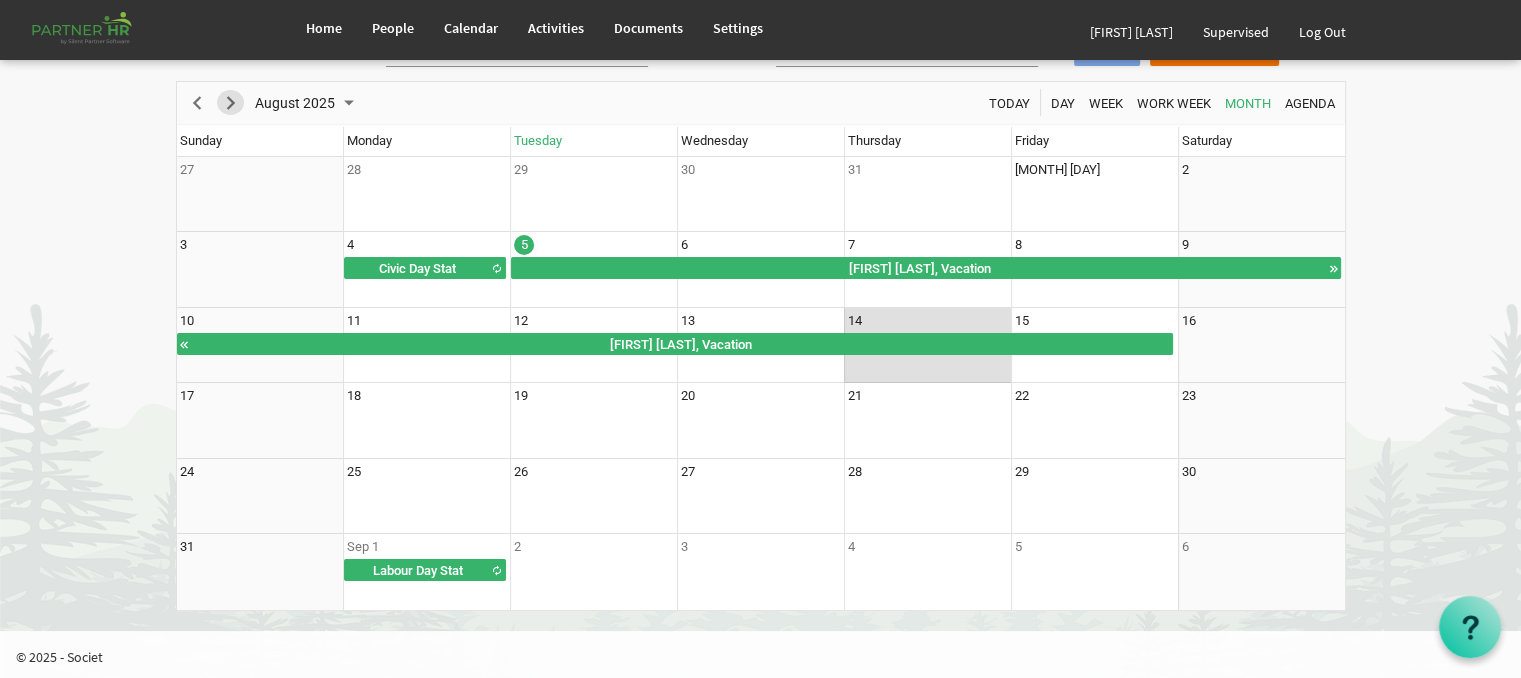 click at bounding box center [231, 103] 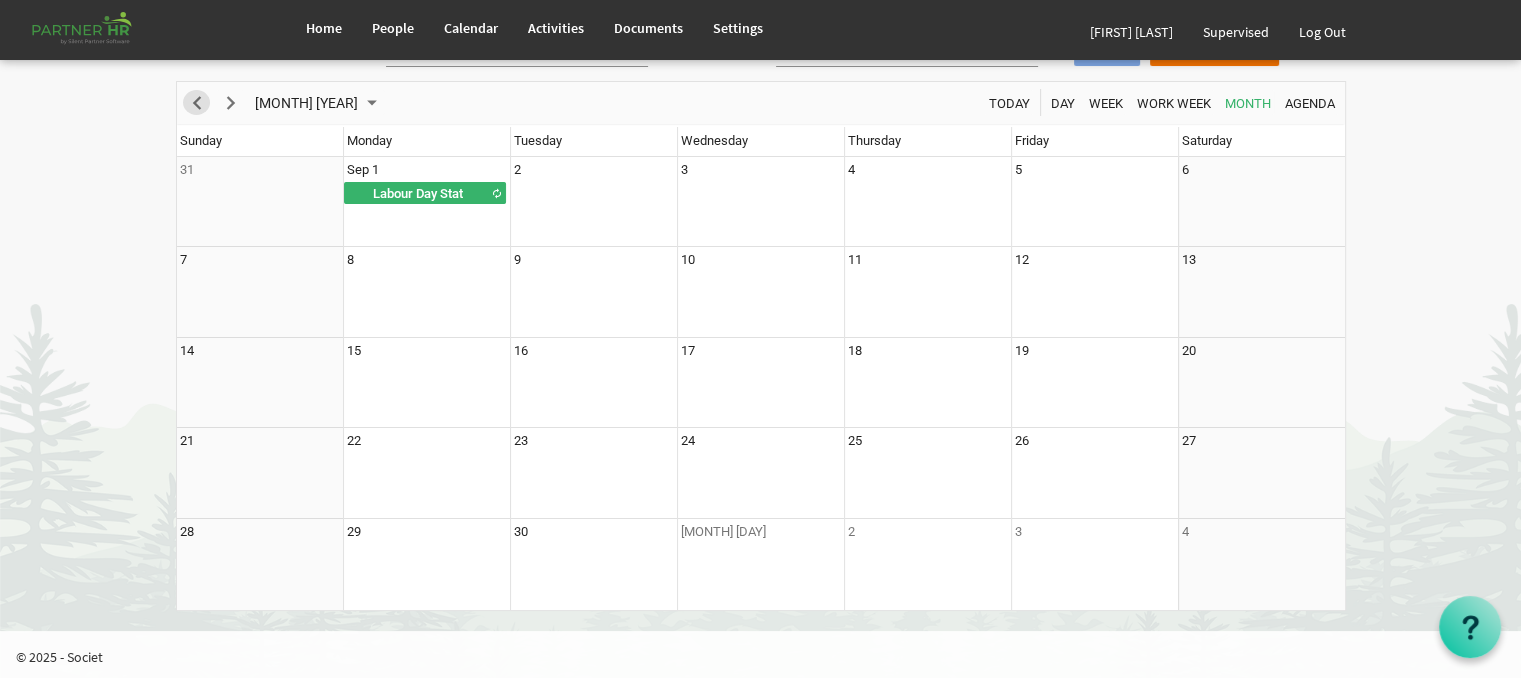 click at bounding box center (197, 103) 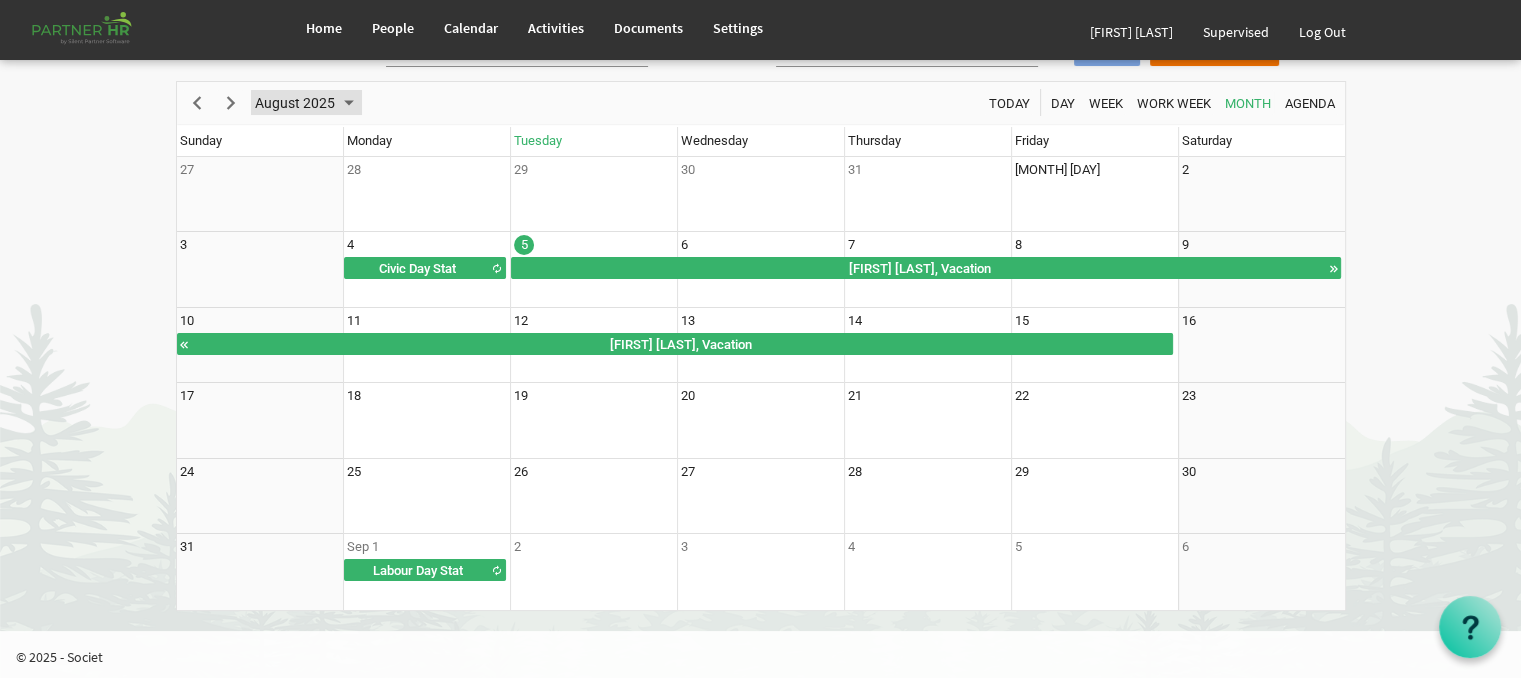 click at bounding box center [349, 103] 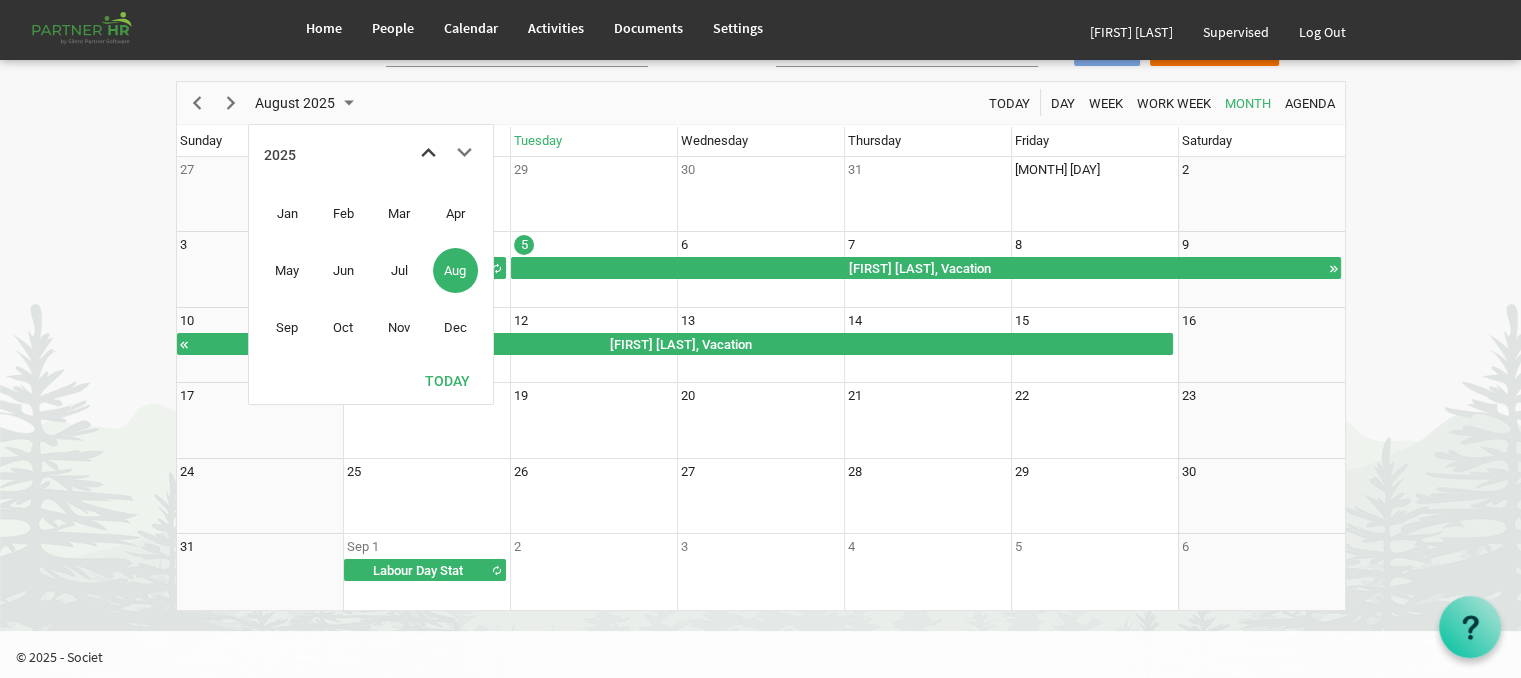 click at bounding box center [428, 153] 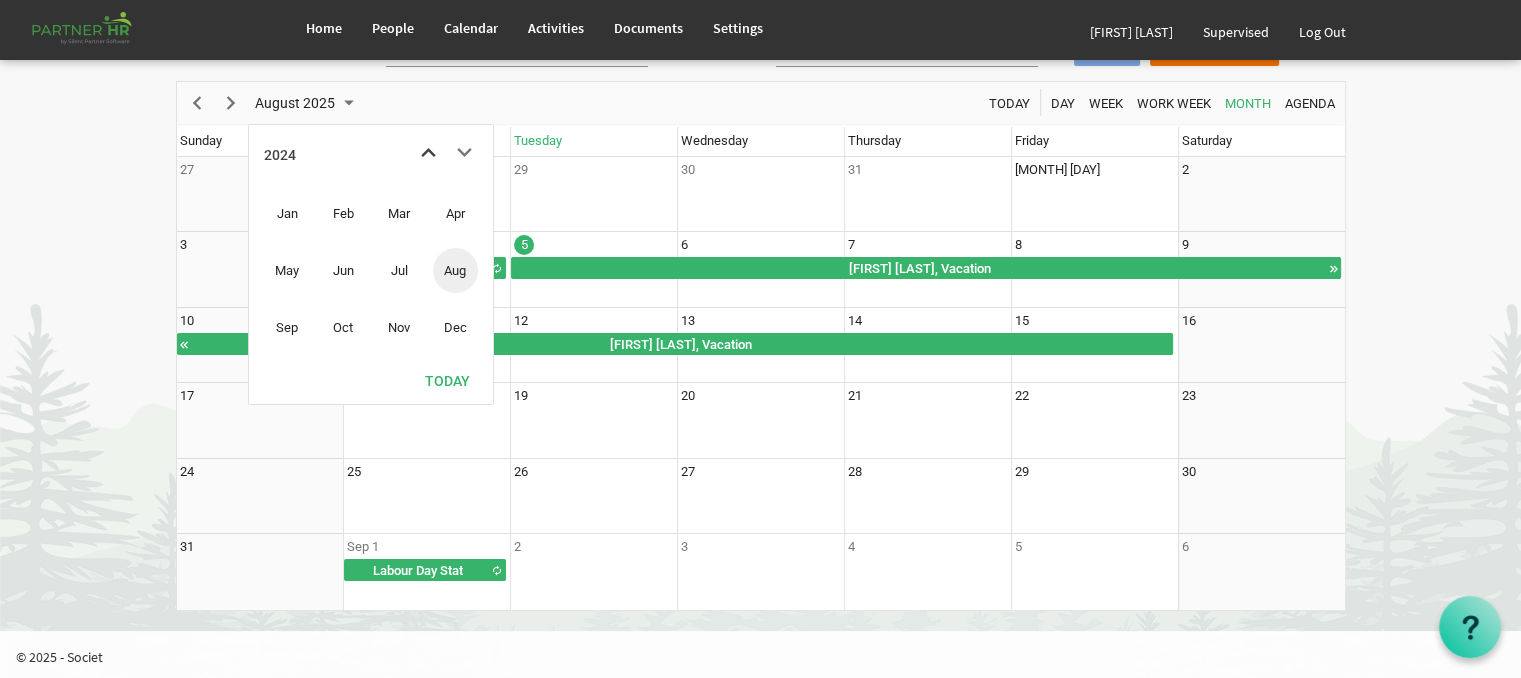 click at bounding box center [428, 153] 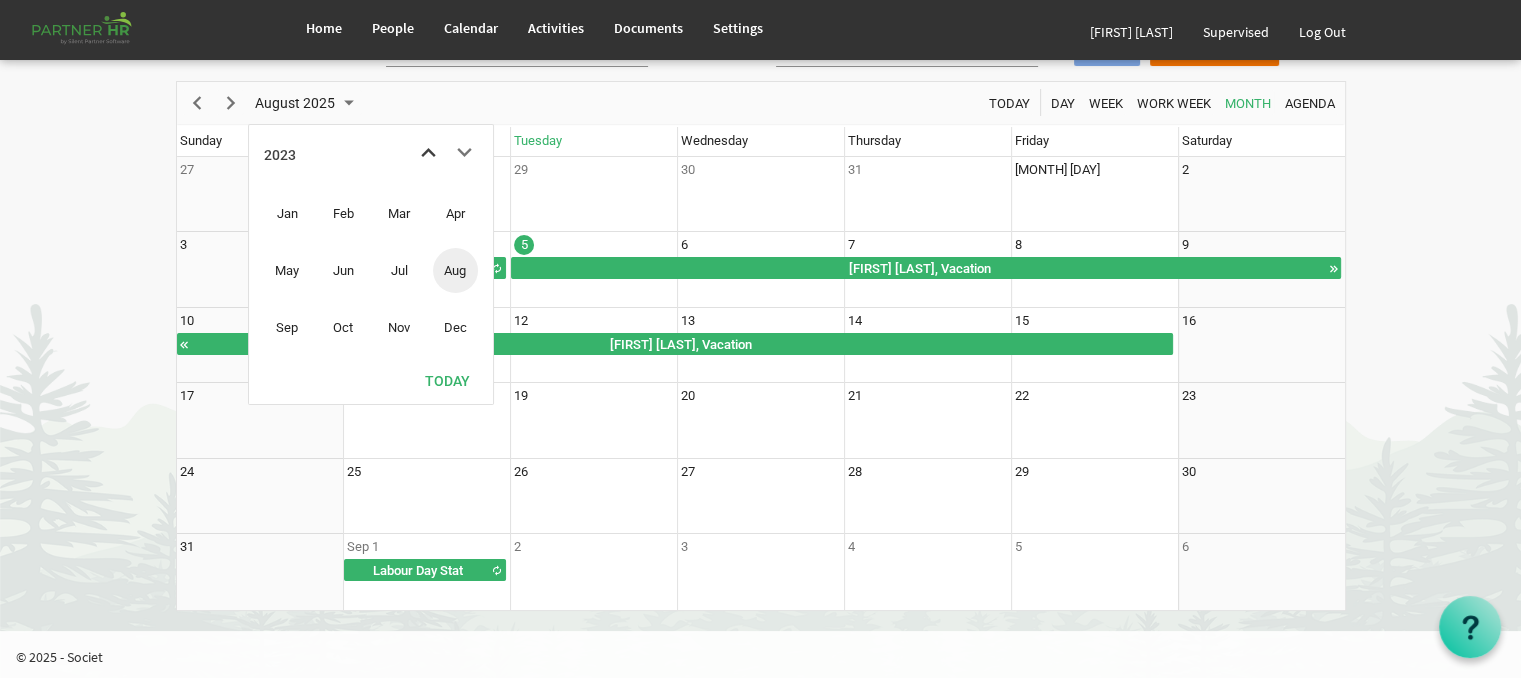 click at bounding box center (428, 153) 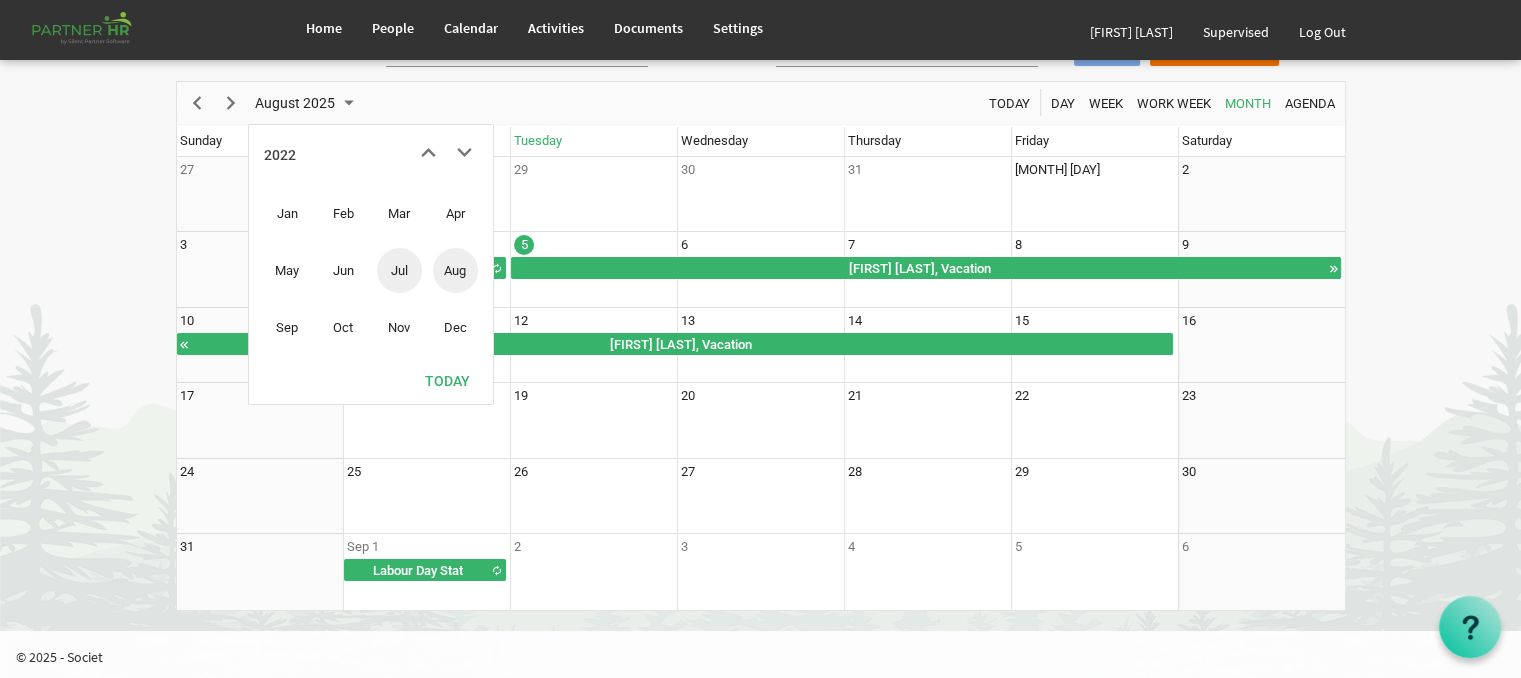 click on "Jul" at bounding box center (399, 270) 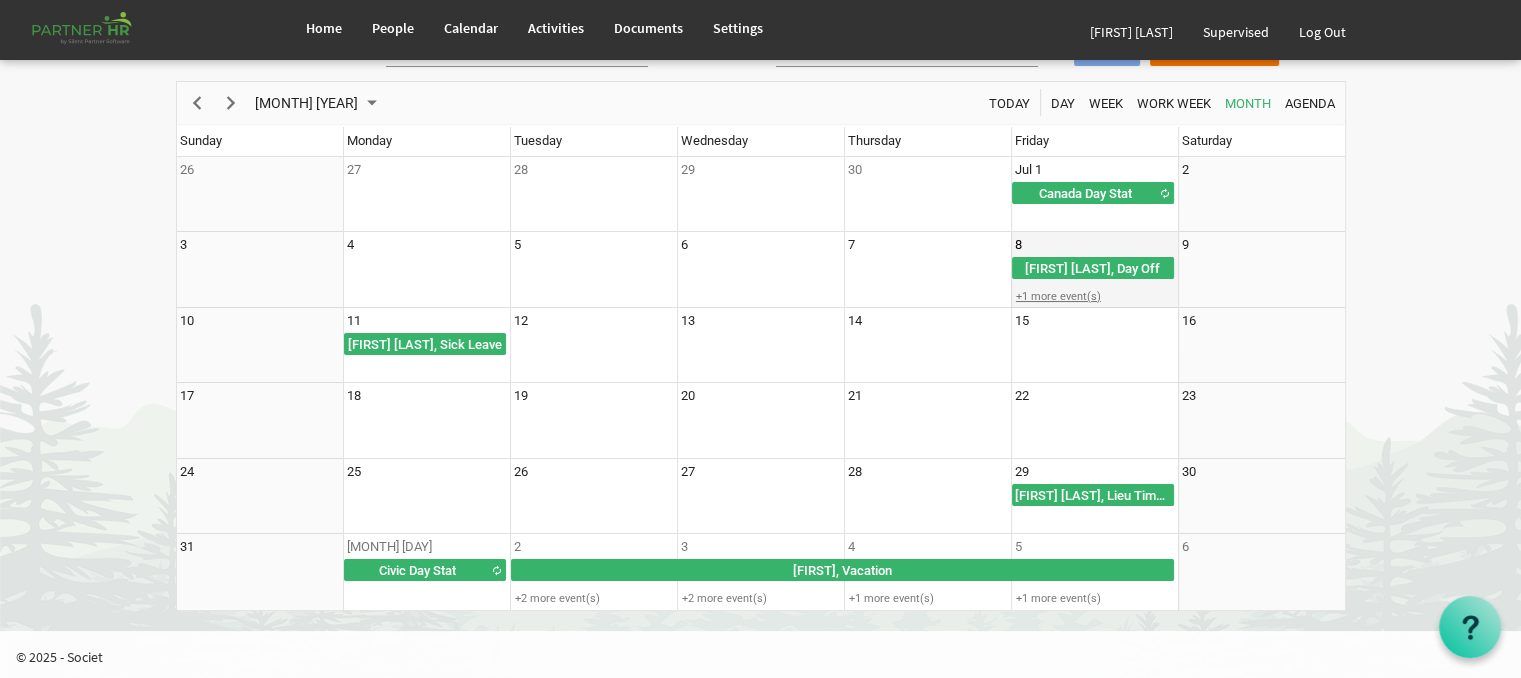 click on "+1 more event(s)" at bounding box center [1094, 296] 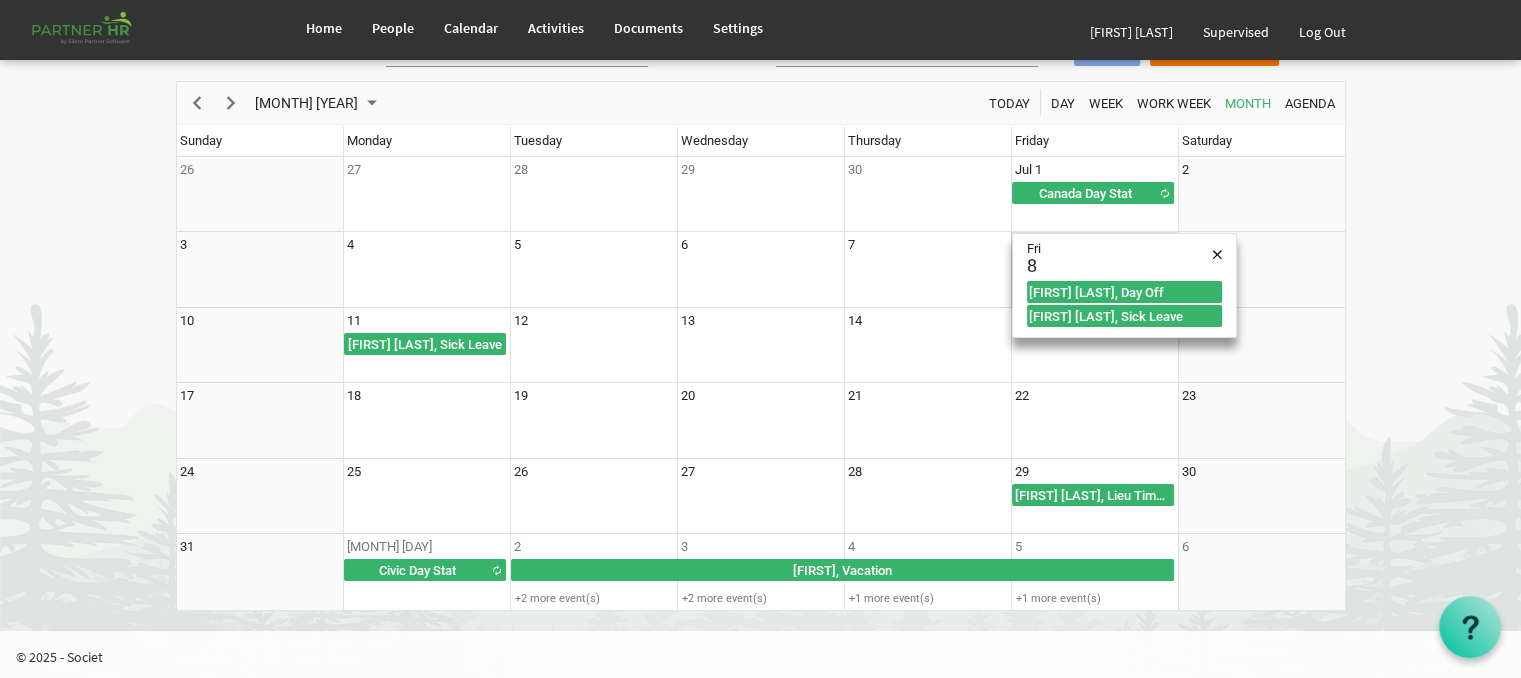click on "Home
People
Calendar" at bounding box center [760, 237] 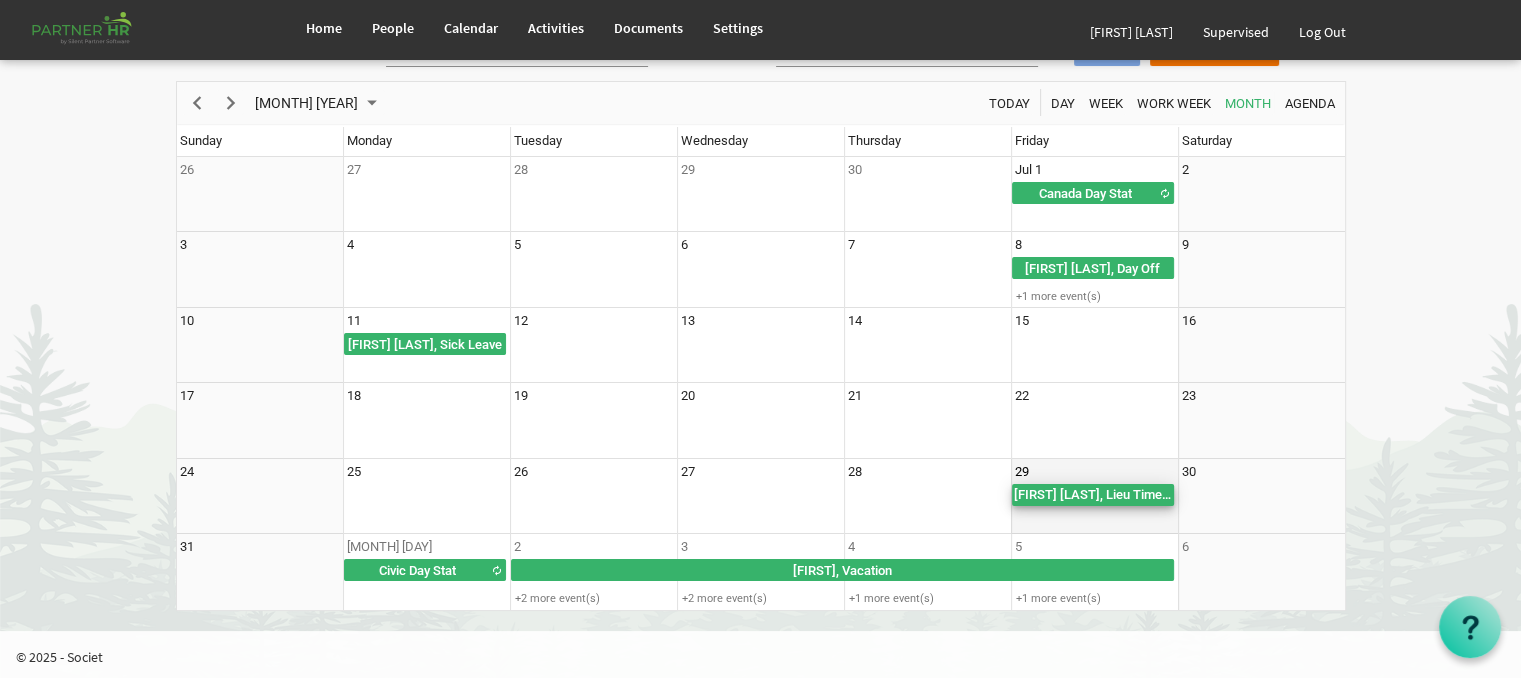 click on "[FIRST] [LAST], Lieu Time Off" at bounding box center [1093, 495] 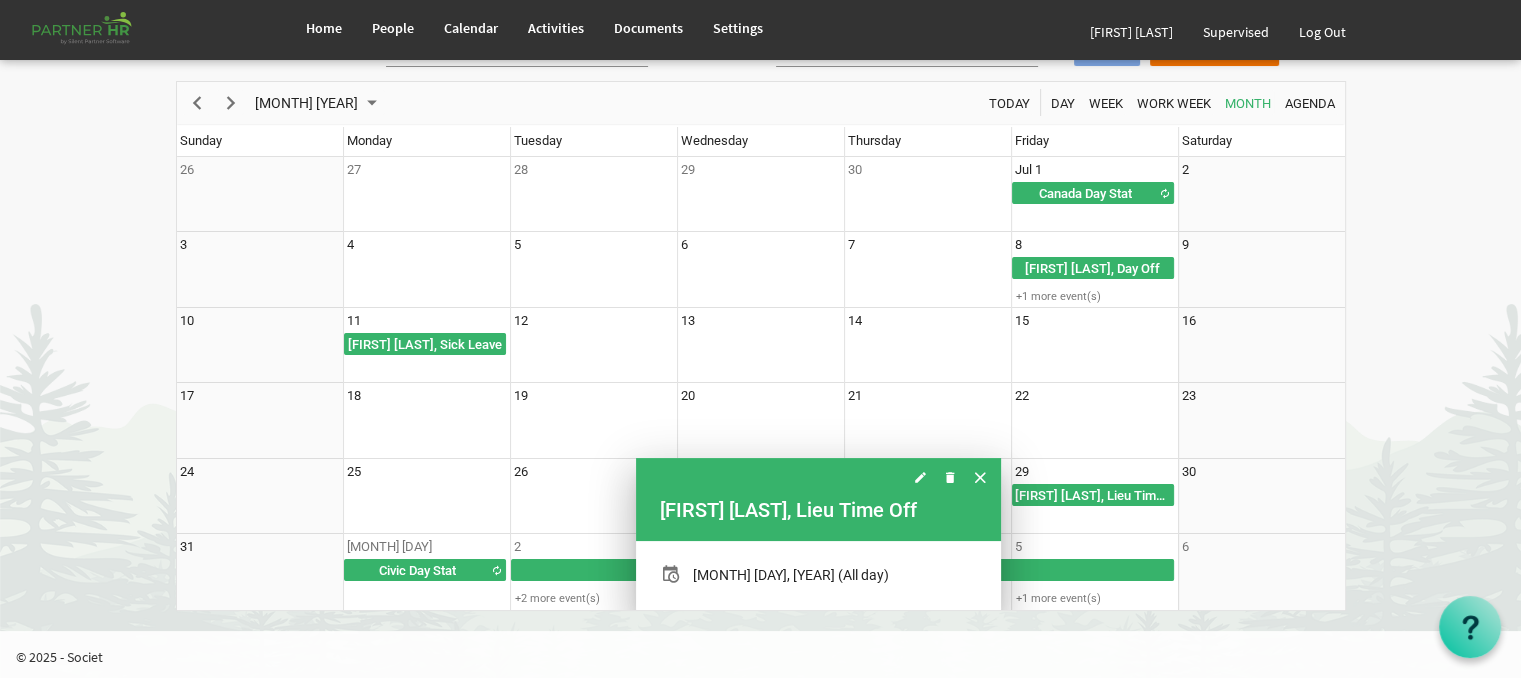 click on "Home
People
Calendar" at bounding box center (760, 237) 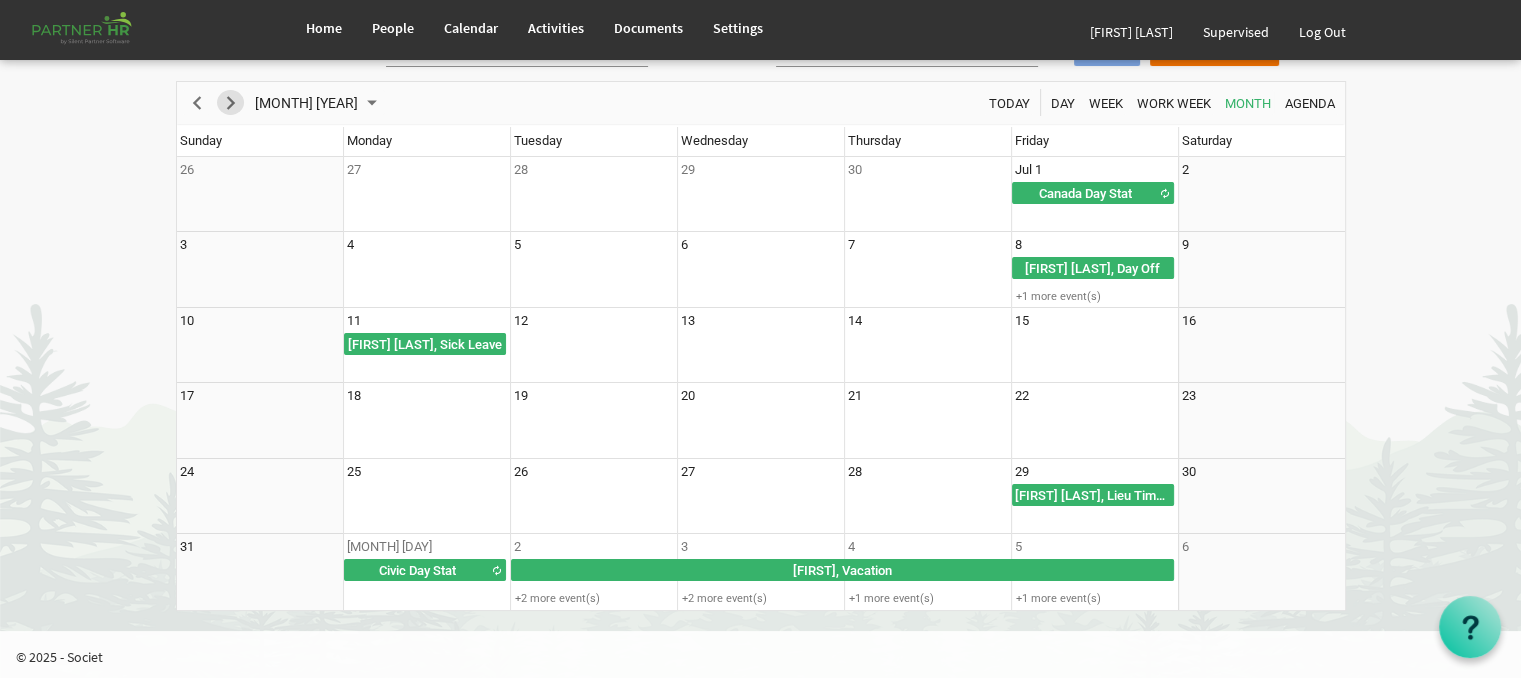 click at bounding box center [231, 103] 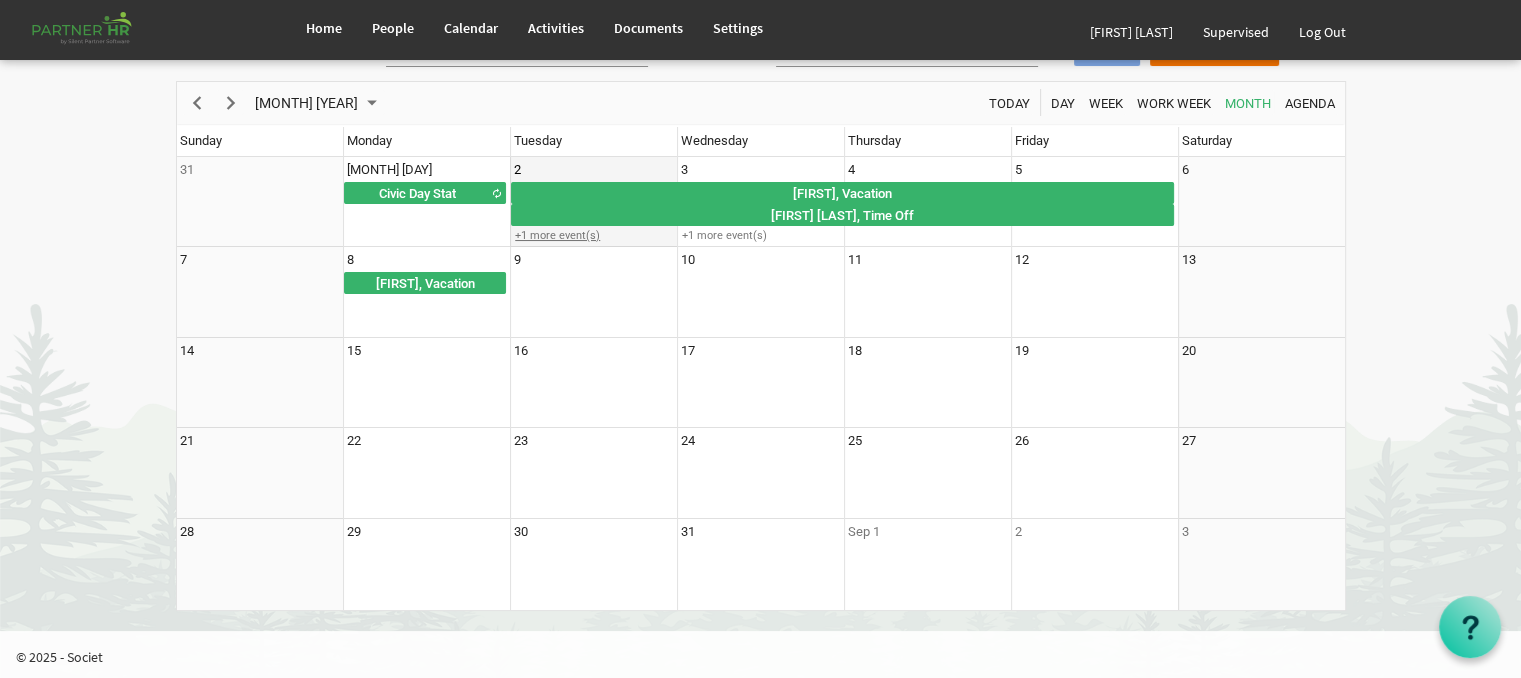 click on "+1 more event(s)" at bounding box center (593, 235) 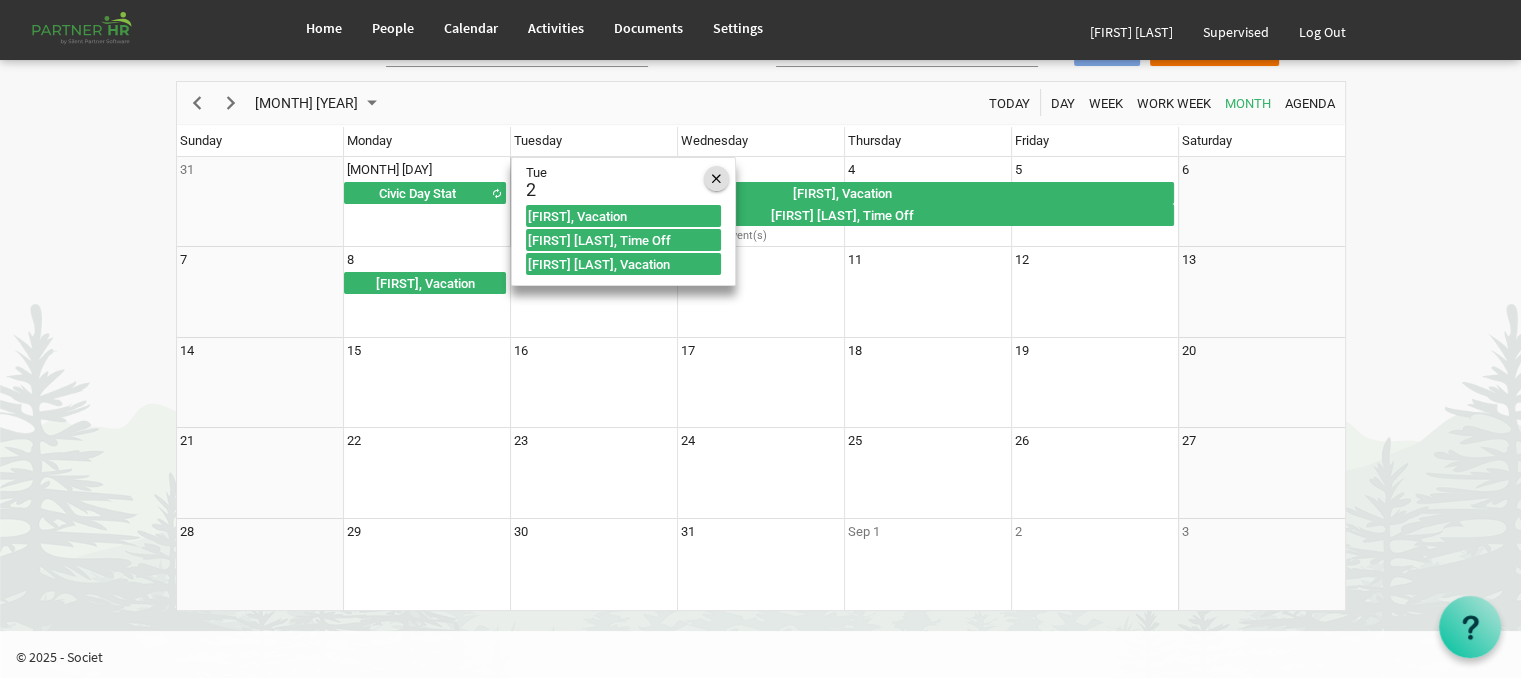 click at bounding box center (716, 179) 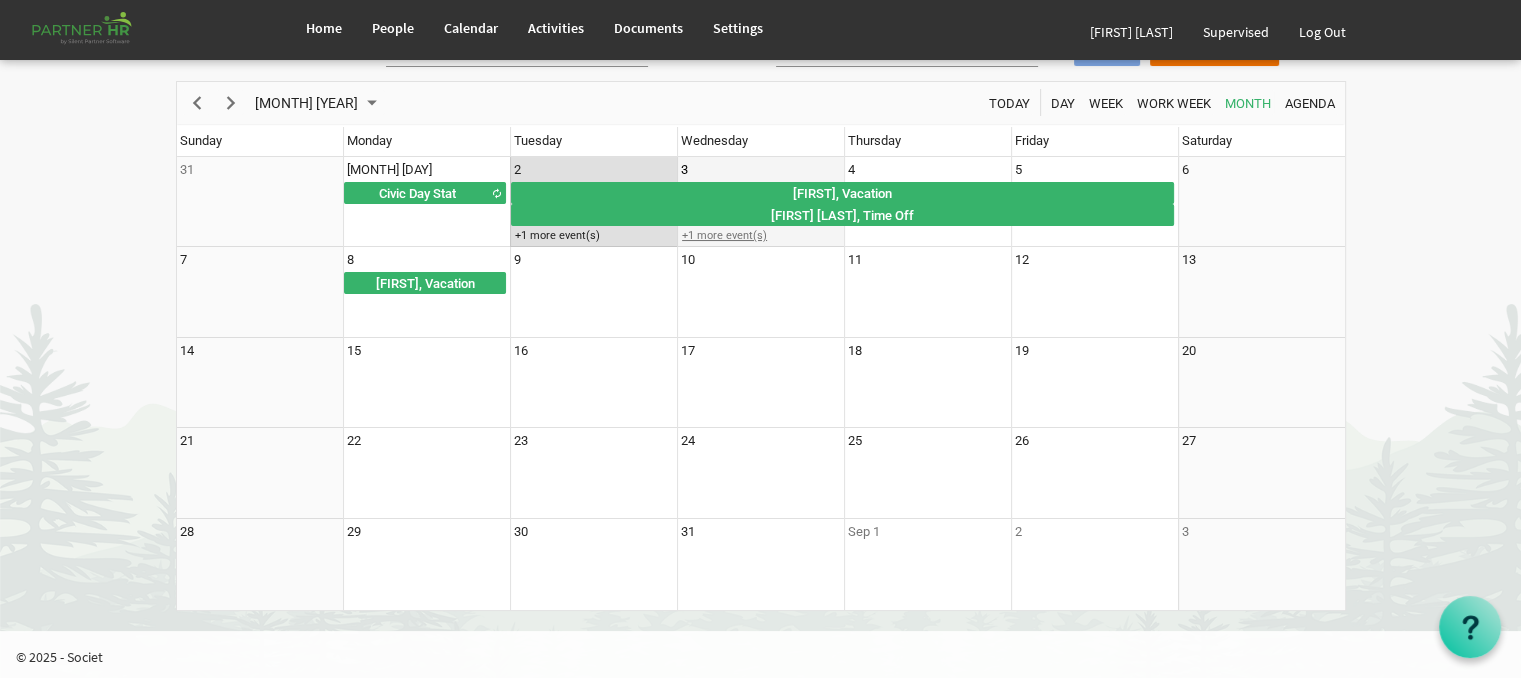 click on "+1 more event(s)" at bounding box center (760, 235) 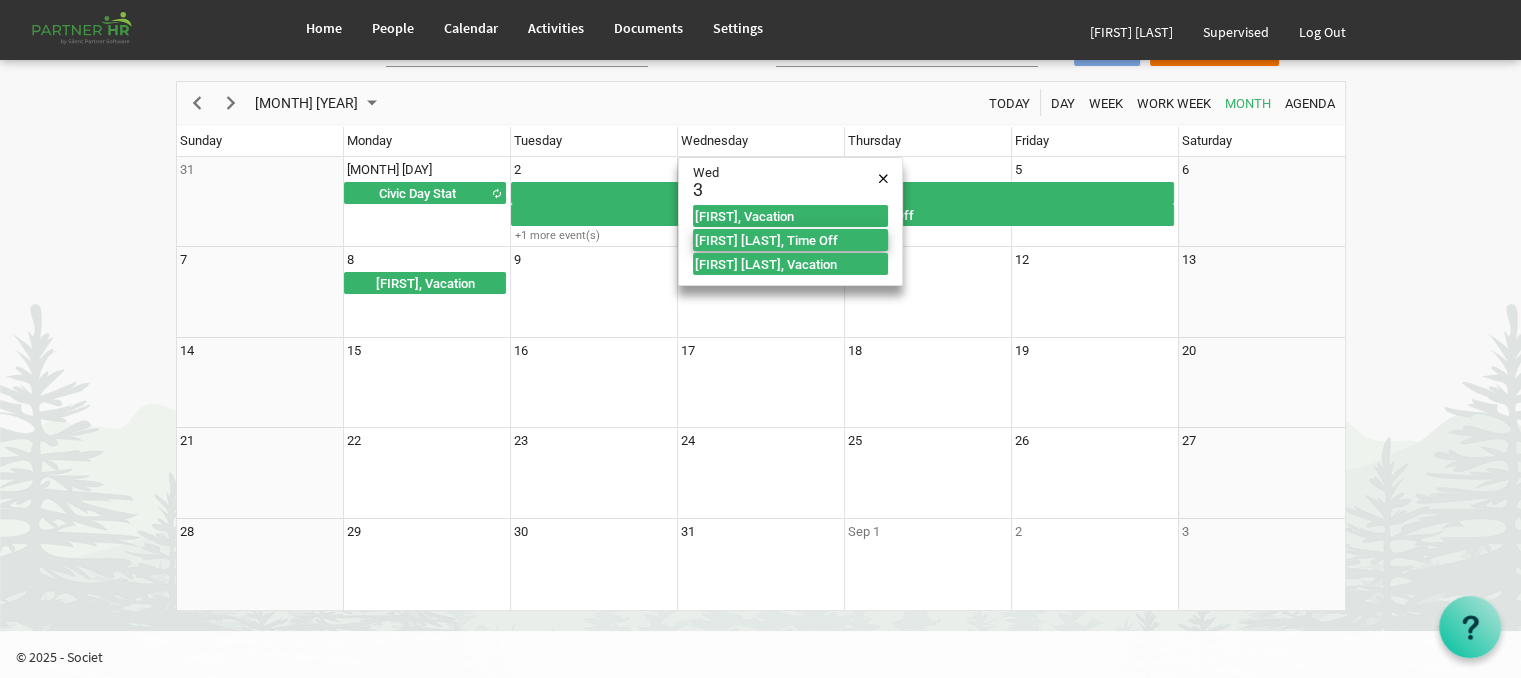 click on "[FIRST] [LAST], Time Off" at bounding box center [790, 240] 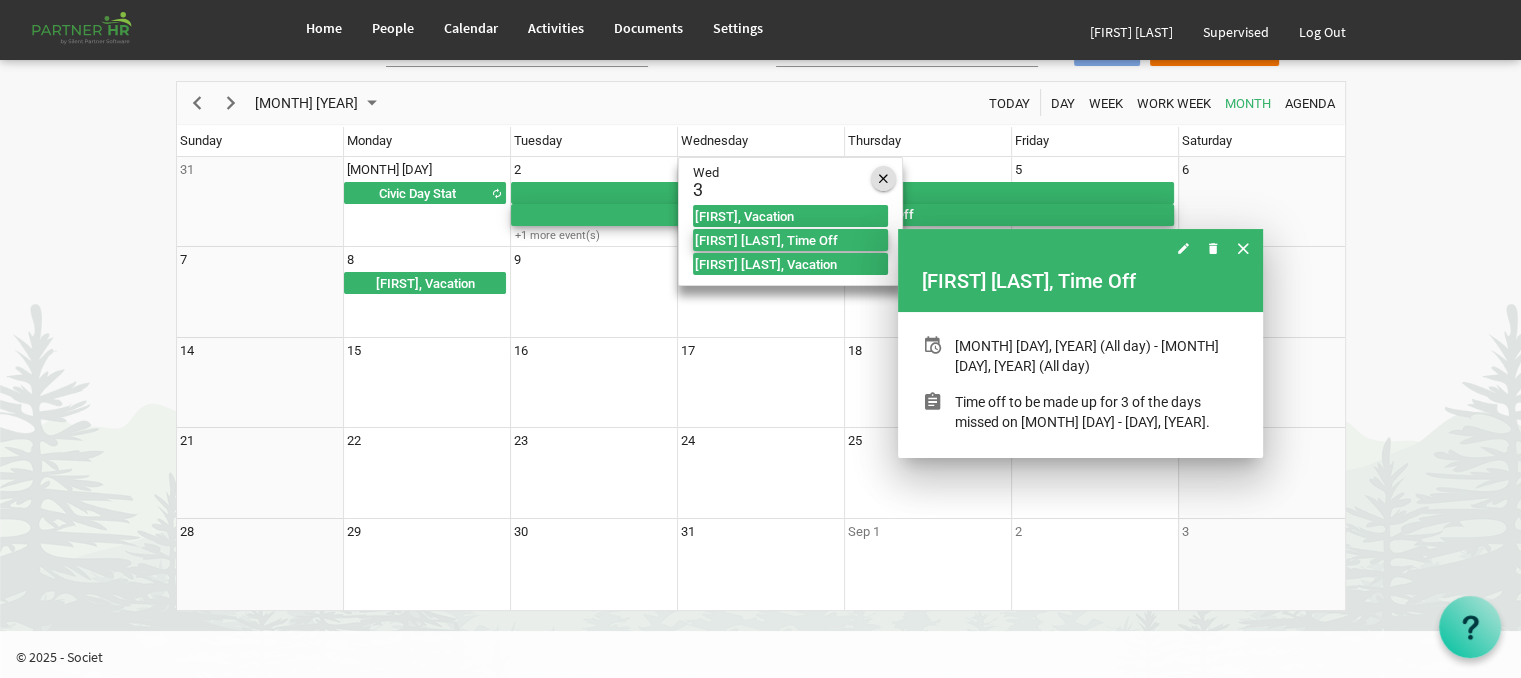 click at bounding box center (883, 179) 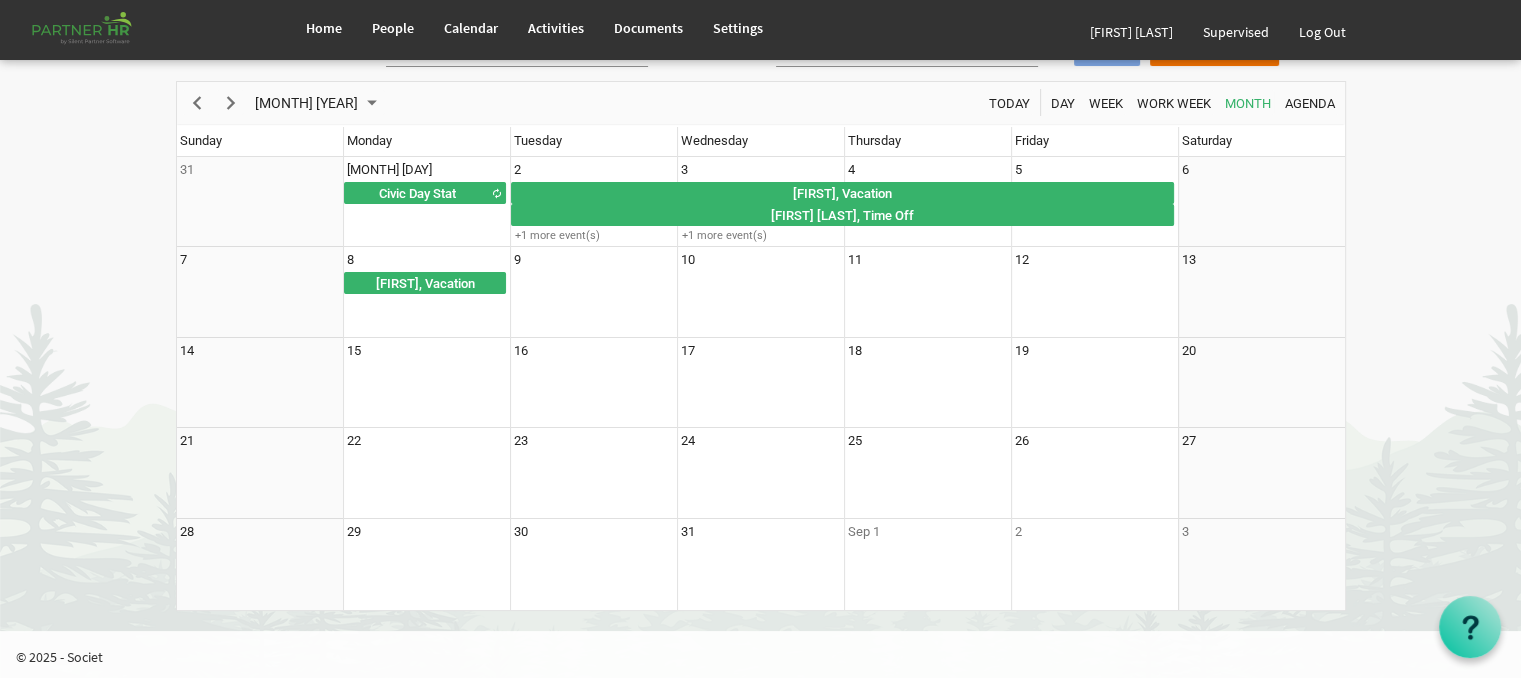 click on "Home
People
Calendar" at bounding box center [760, 237] 